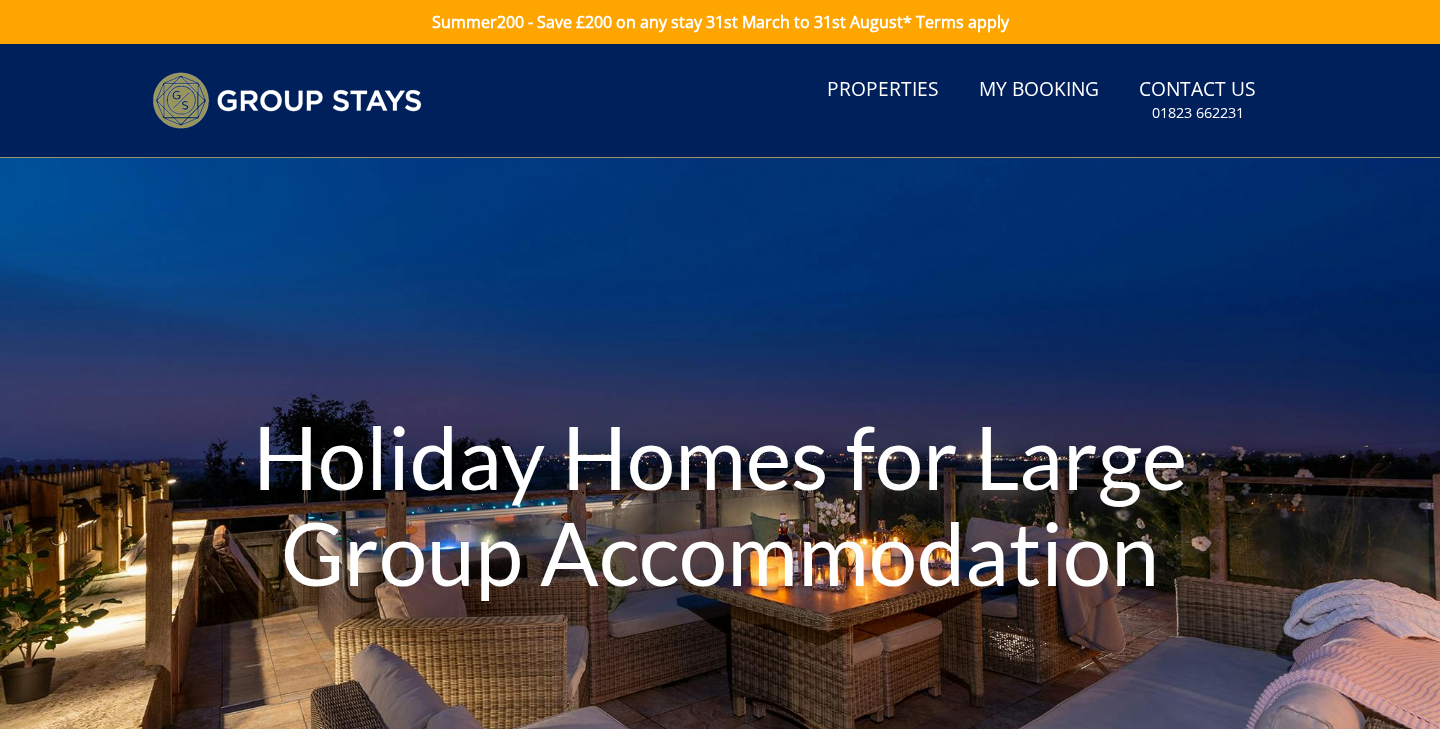 scroll, scrollTop: 0, scrollLeft: 0, axis: both 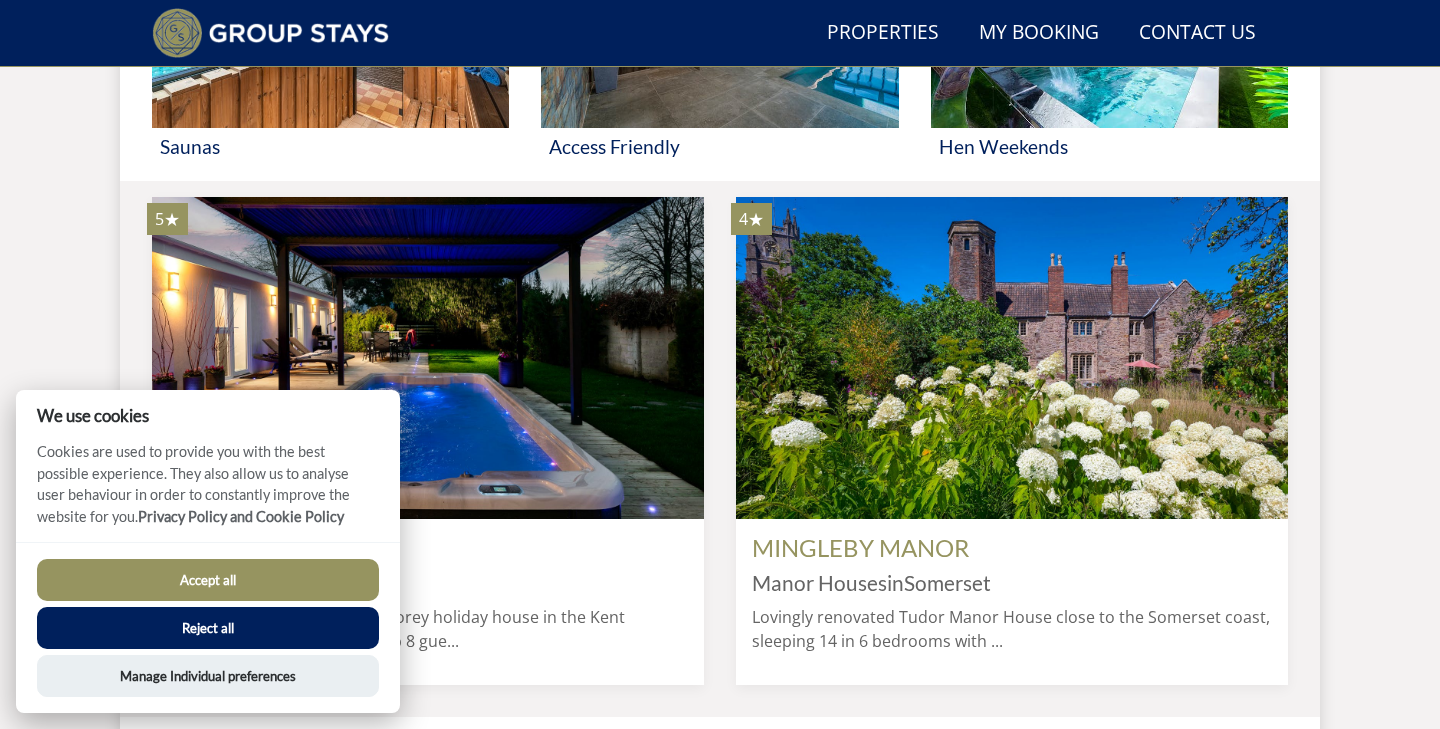 click on "Accept all" at bounding box center (208, 580) 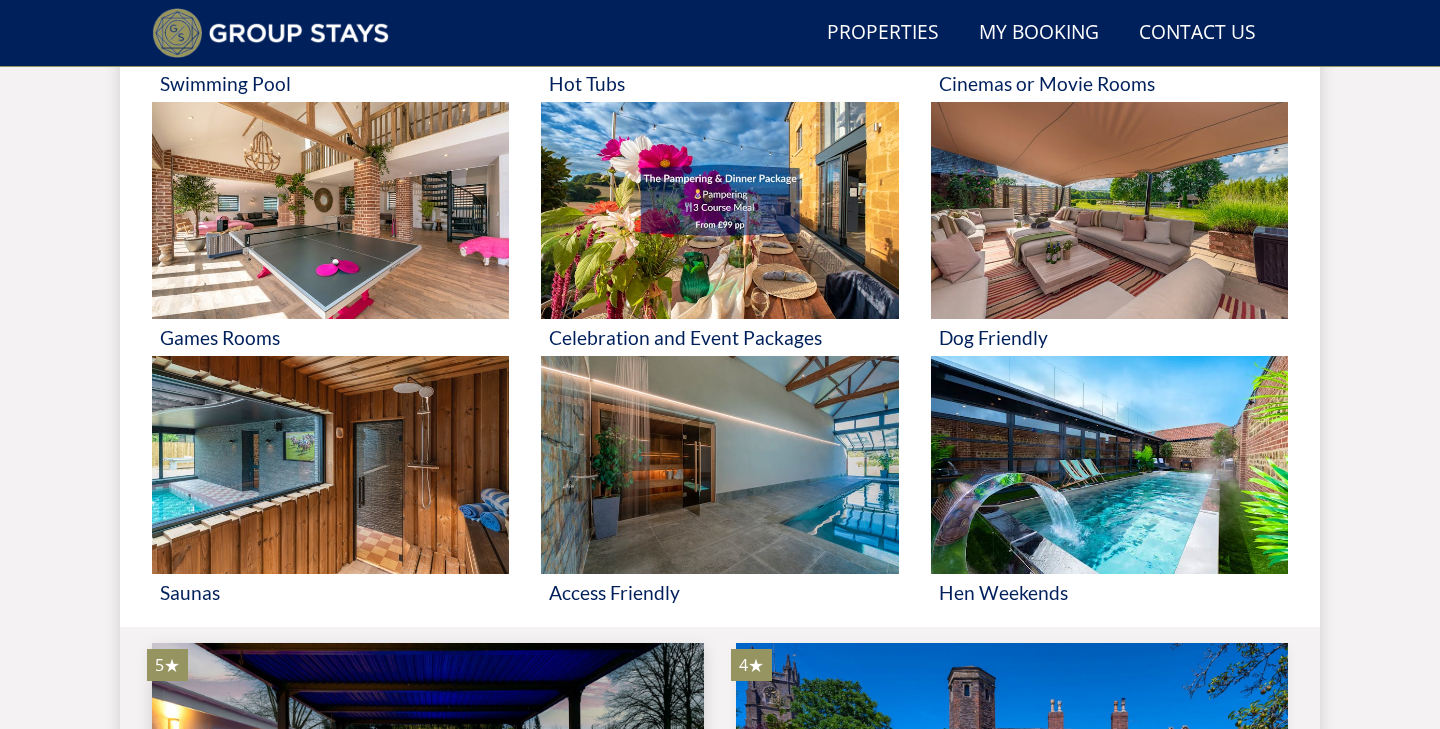 scroll, scrollTop: 796, scrollLeft: 0, axis: vertical 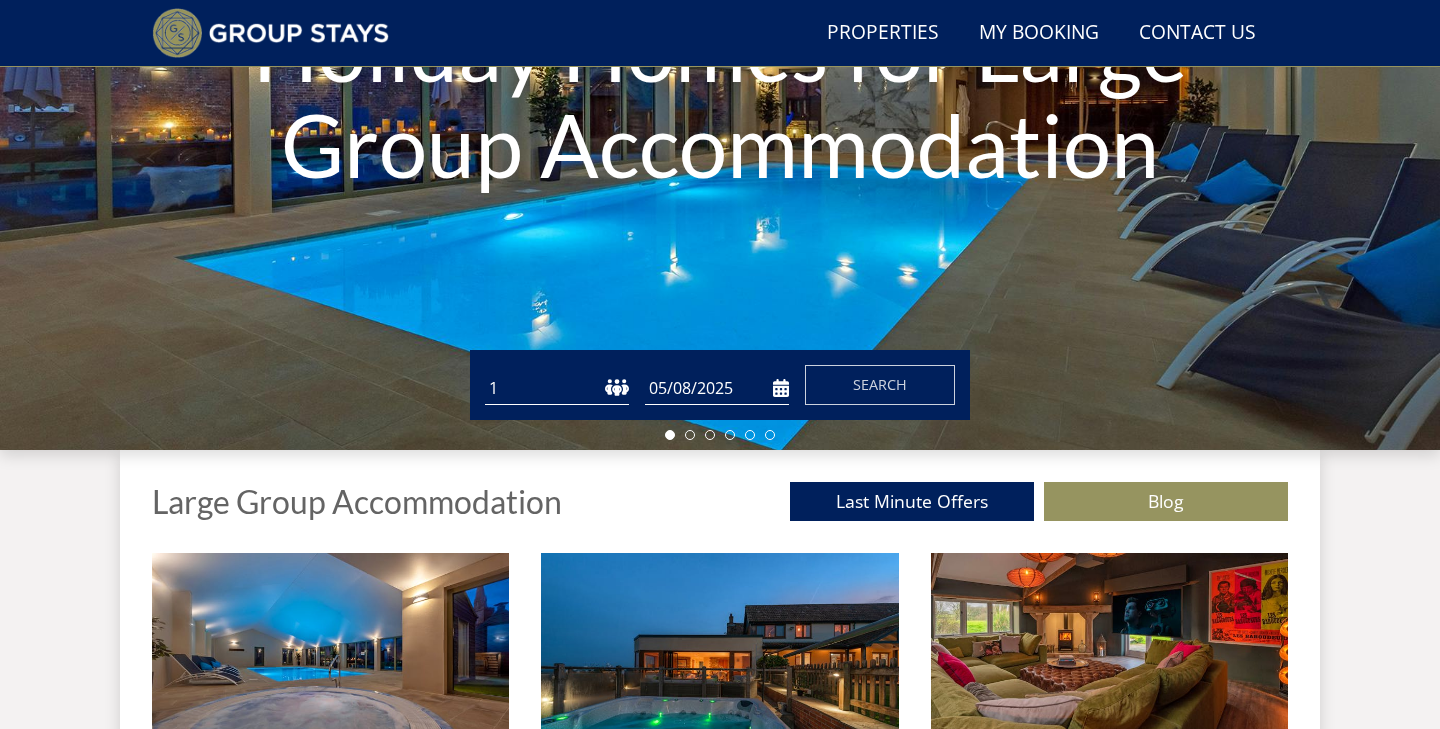 click on "05/08/2025" at bounding box center [717, 388] 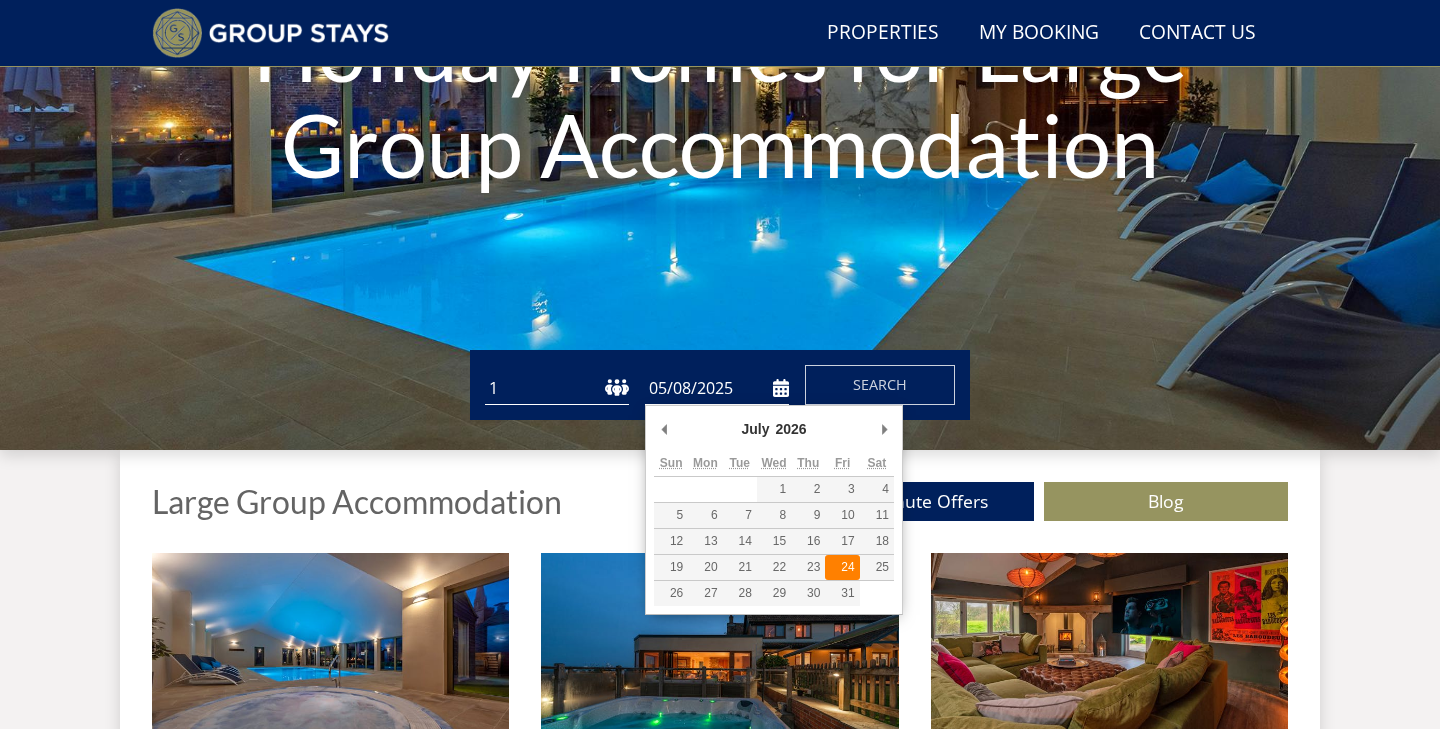 type on "24/07/2026" 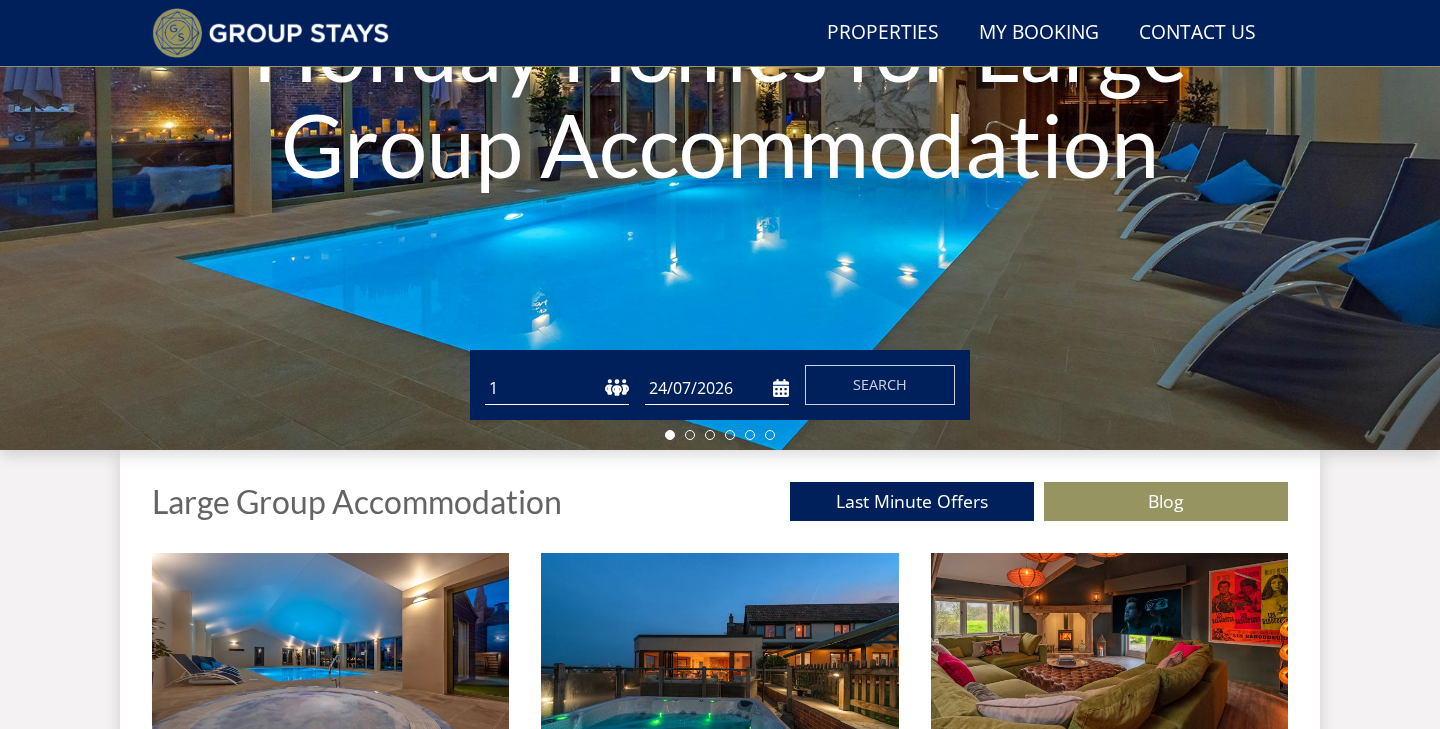 click on "1
2
3
4
5
6
7
8
9
10
11
12
13
14
15
16
17
18
19
20
21
22
23
24
25
26
27
28
29
30
31
32
33
34
35
36
37
38
39
40
41
42
43
44
45
46
47
48
49
50" at bounding box center (557, 388) 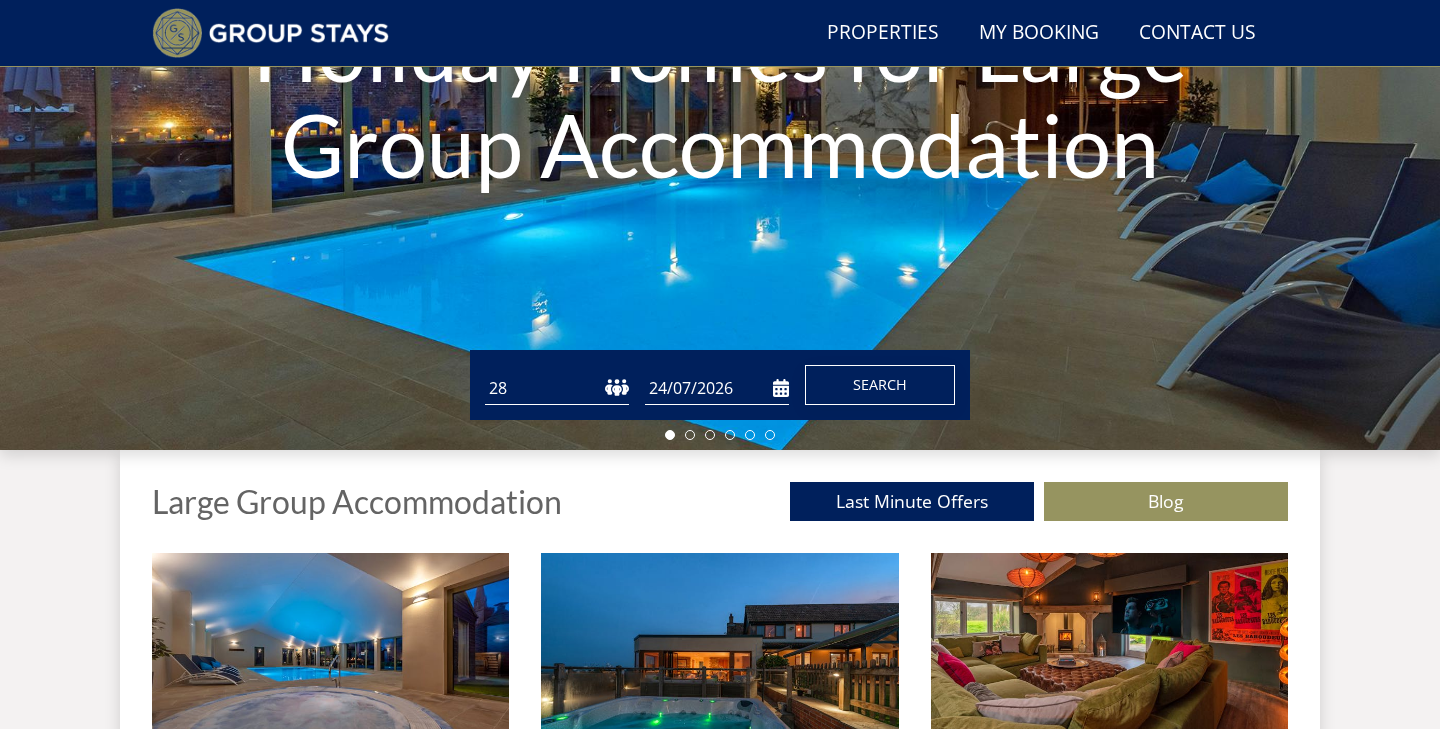 click on "Search" at bounding box center (880, 385) 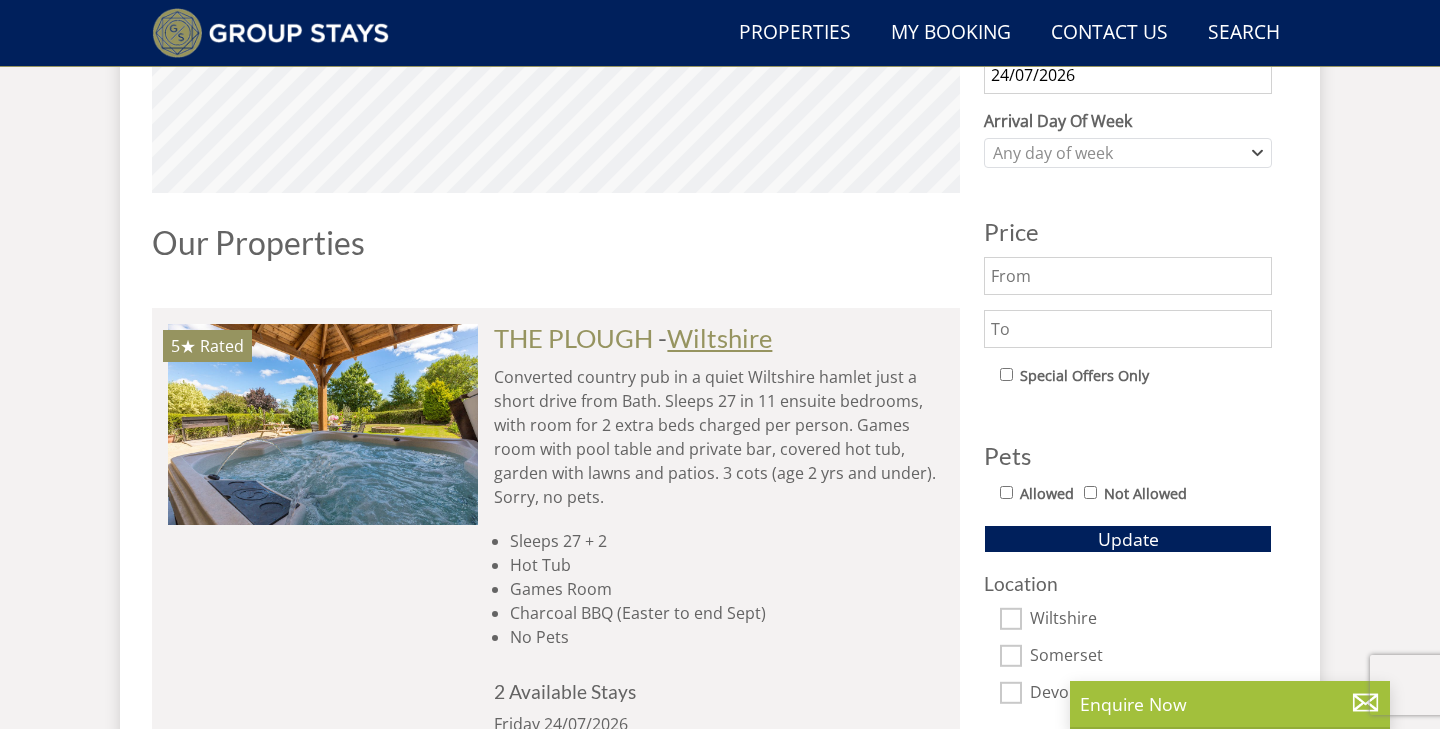 scroll, scrollTop: 949, scrollLeft: 0, axis: vertical 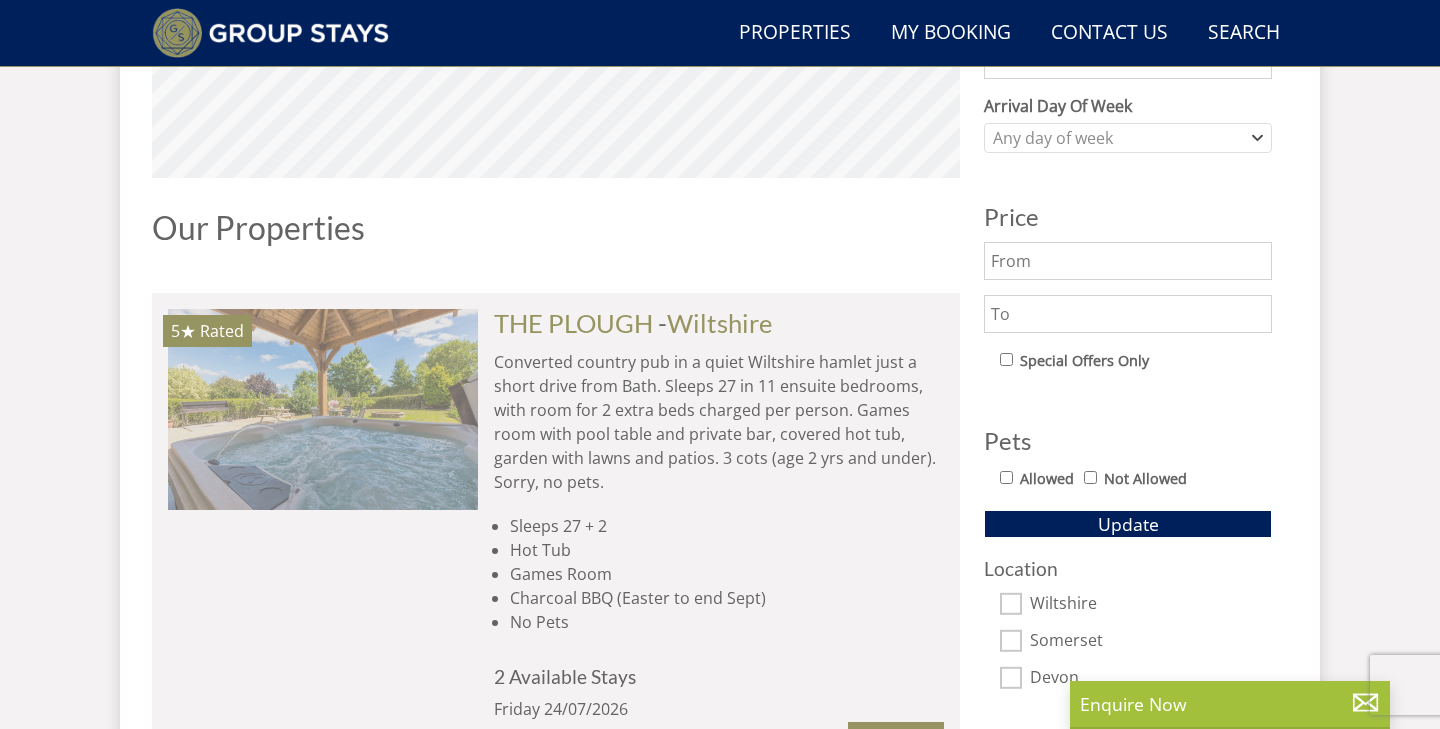 click at bounding box center (323, 409) 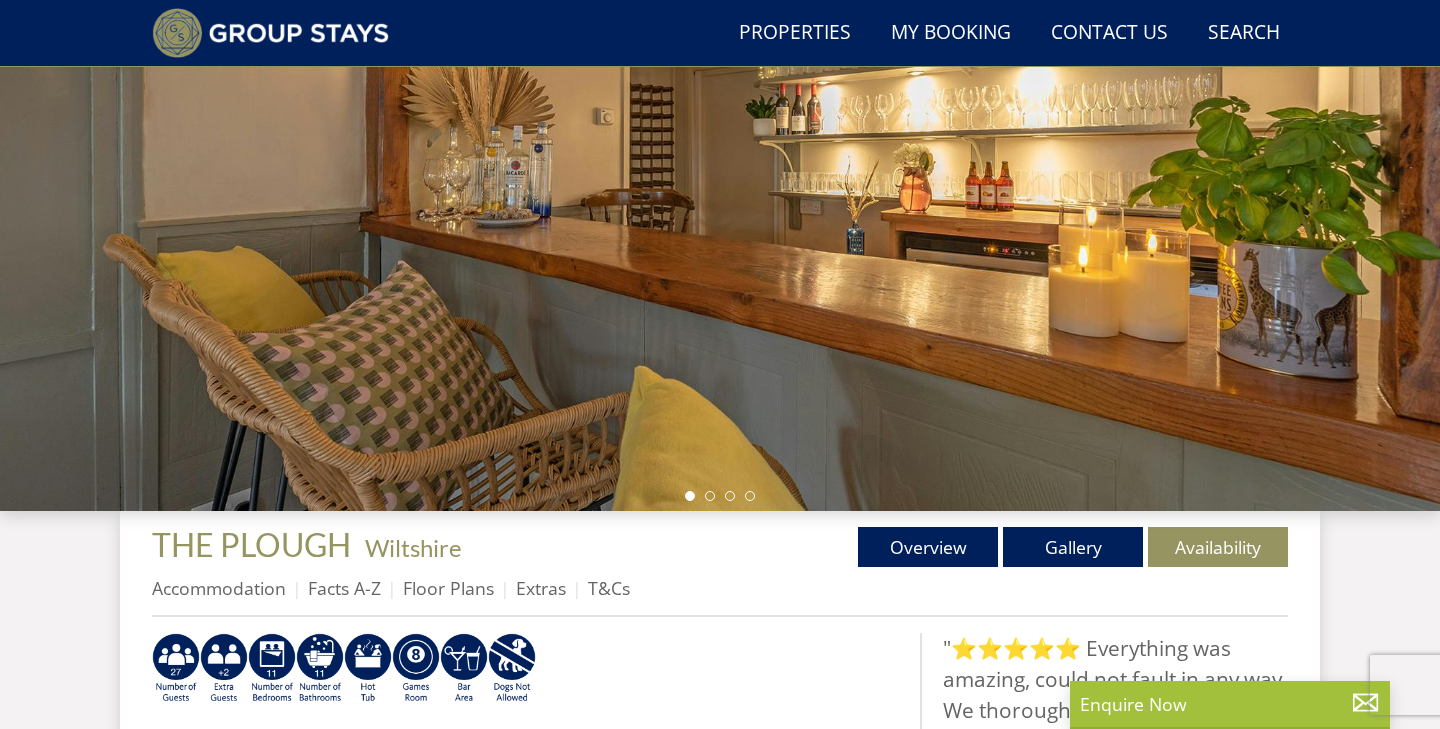 scroll, scrollTop: 322, scrollLeft: 0, axis: vertical 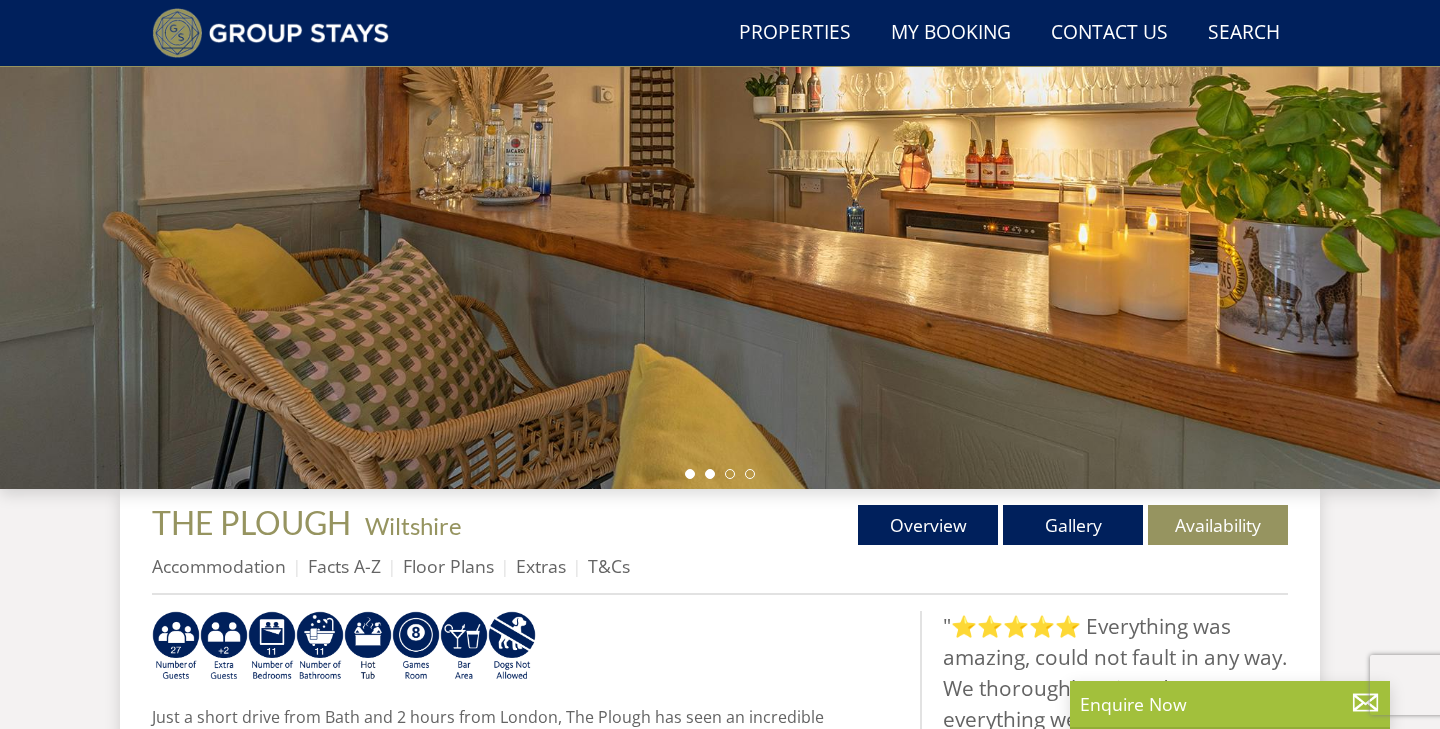 click at bounding box center (710, 474) 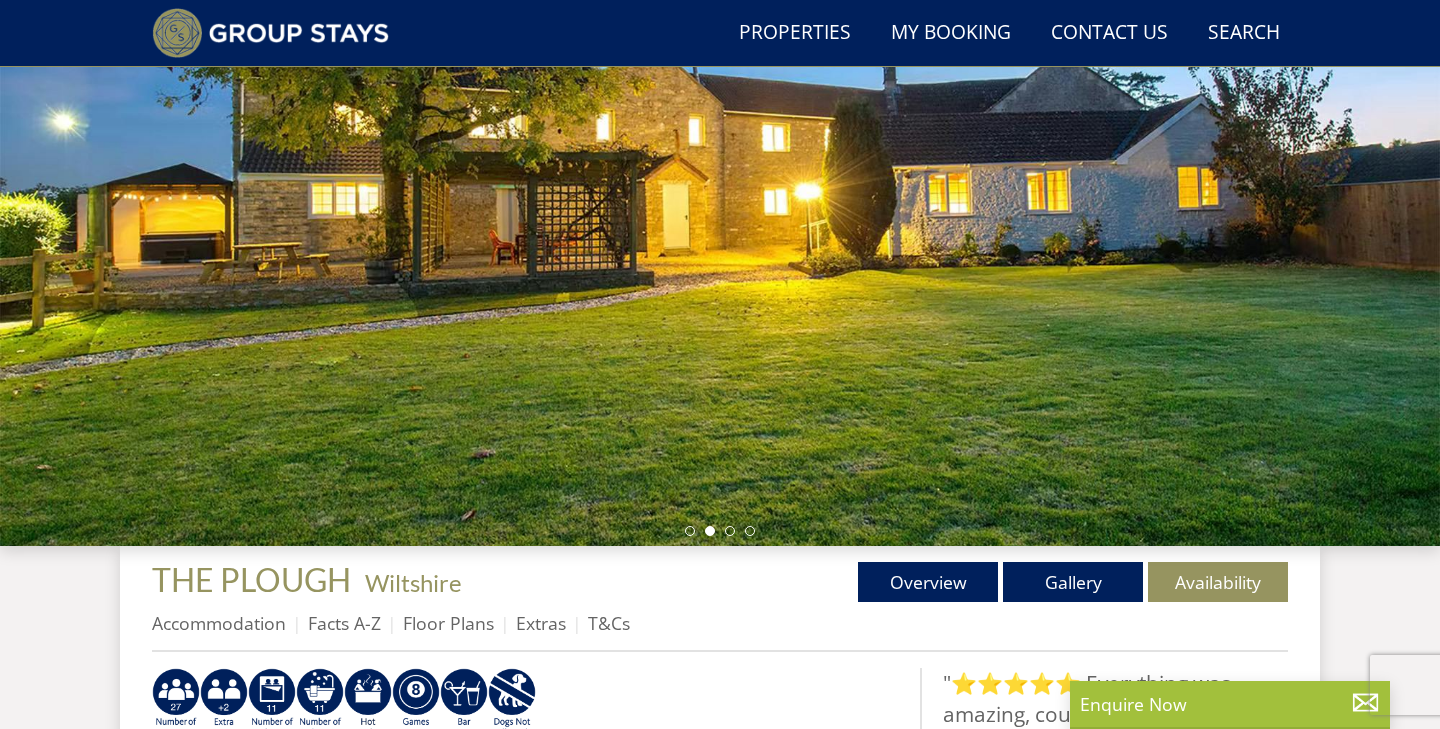 scroll, scrollTop: 262, scrollLeft: 0, axis: vertical 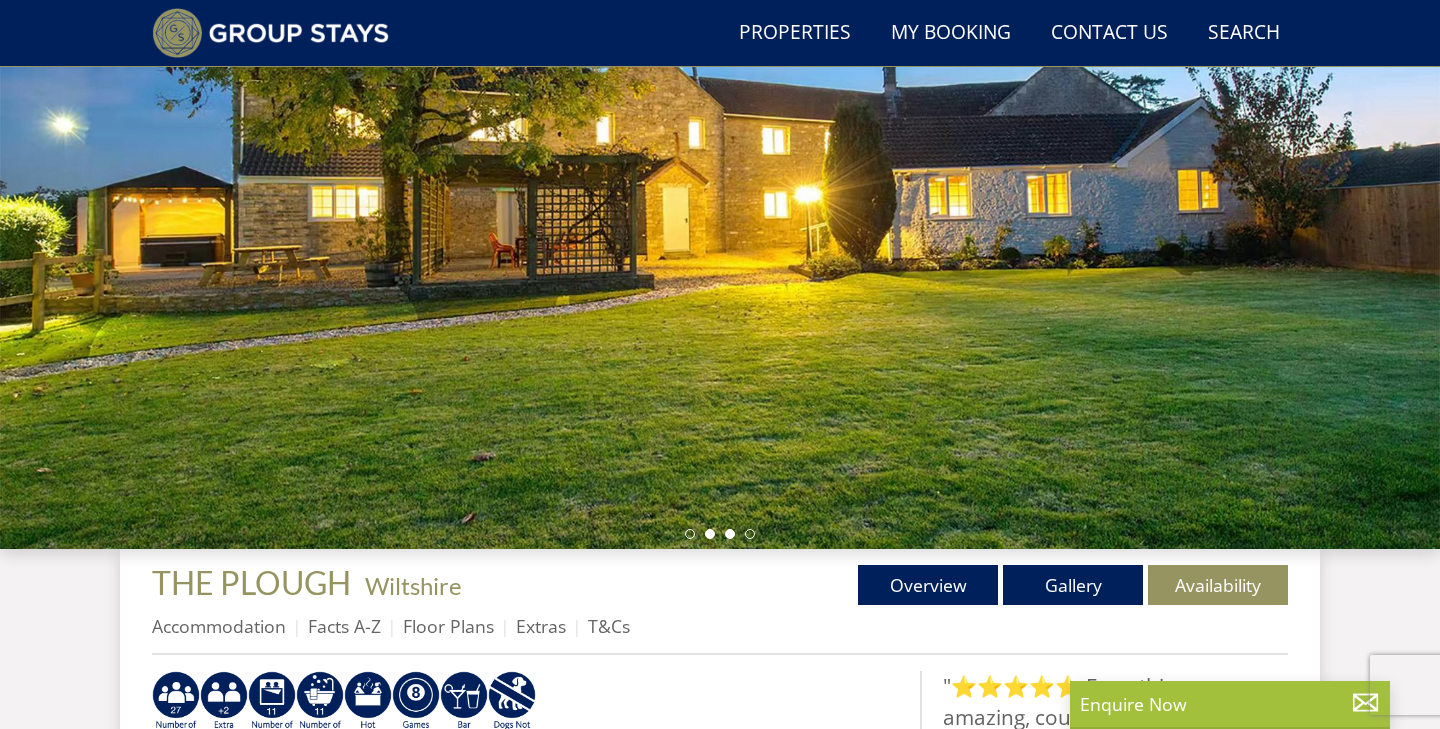 click at bounding box center (730, 534) 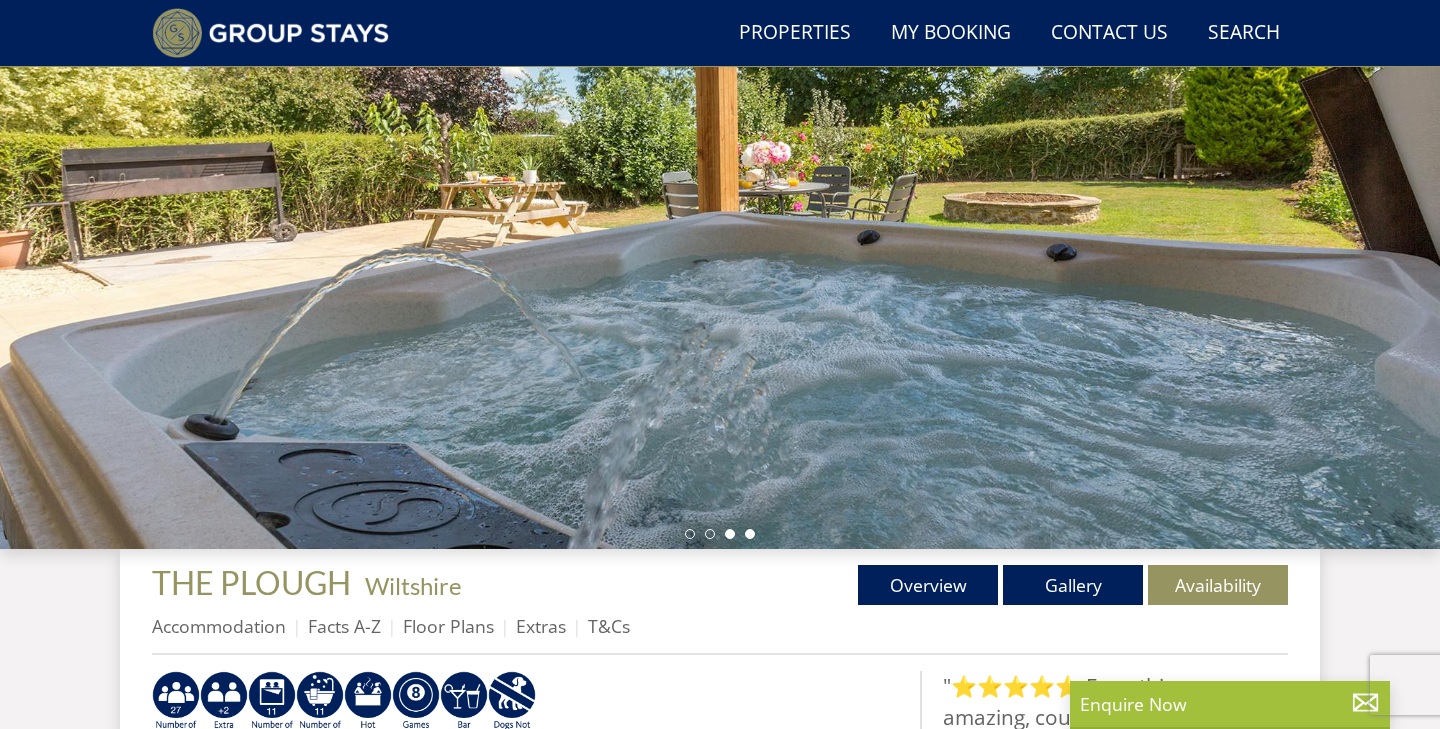 click at bounding box center (750, 534) 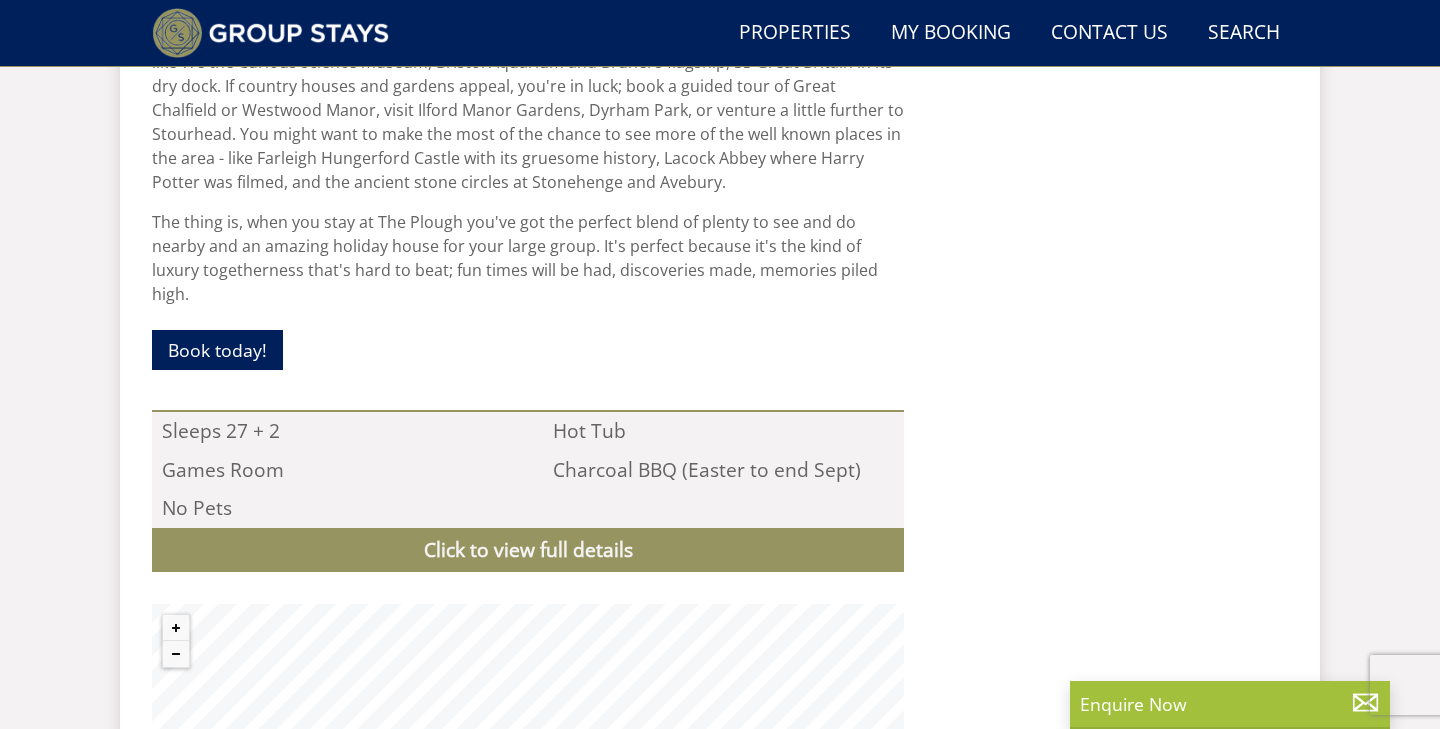 scroll, scrollTop: 1784, scrollLeft: 0, axis: vertical 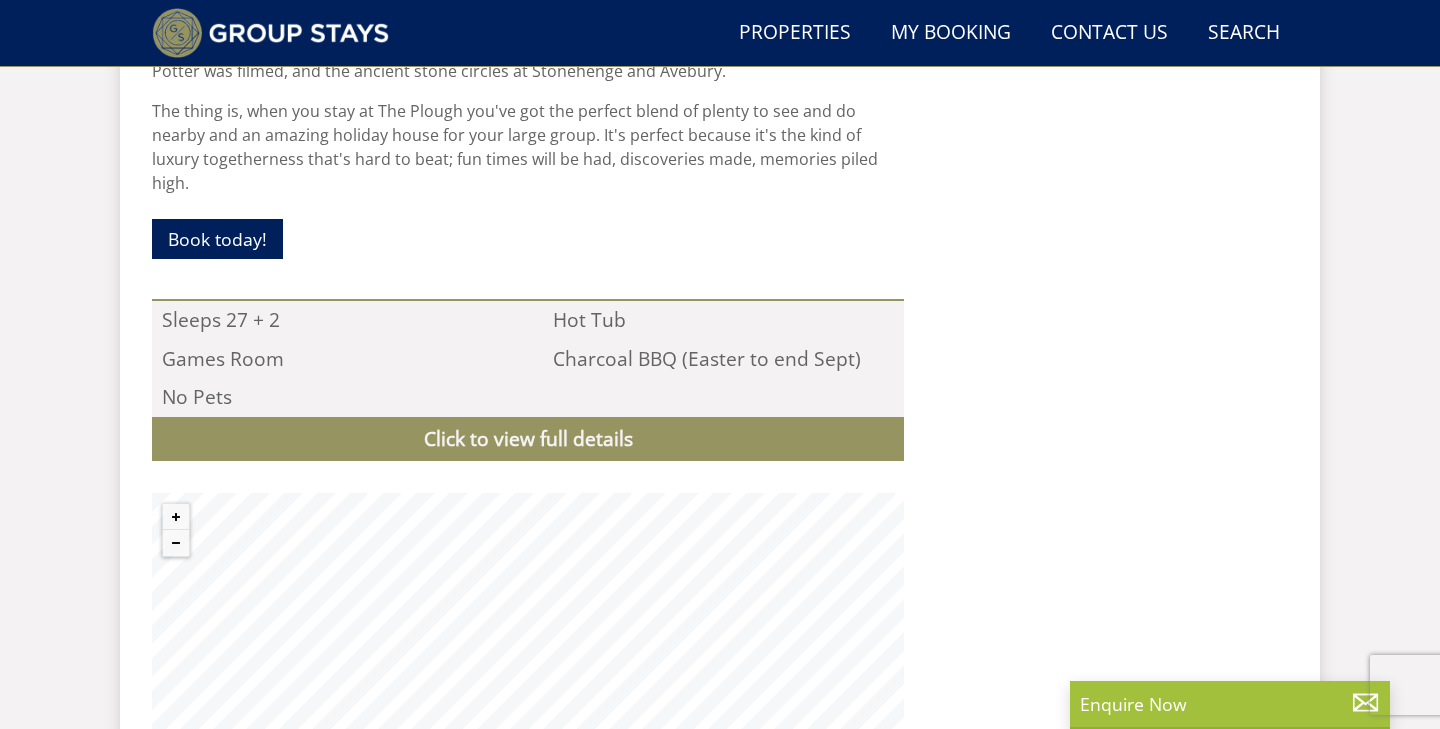click on ""⭐⭐⭐⭐⭐ Everything was amazing, could not fault in any way. We thoroughly enjoyed our stay, everything we needed and more, fully equipped and carefully thought of down to the last detail. We would like to thank the owners for creating such an amazing holiday home and making our stay extra special, this was by far one of our best holidays. We visited Bath city, Castle Combe and Bristol. "" at bounding box center [1104, -41] 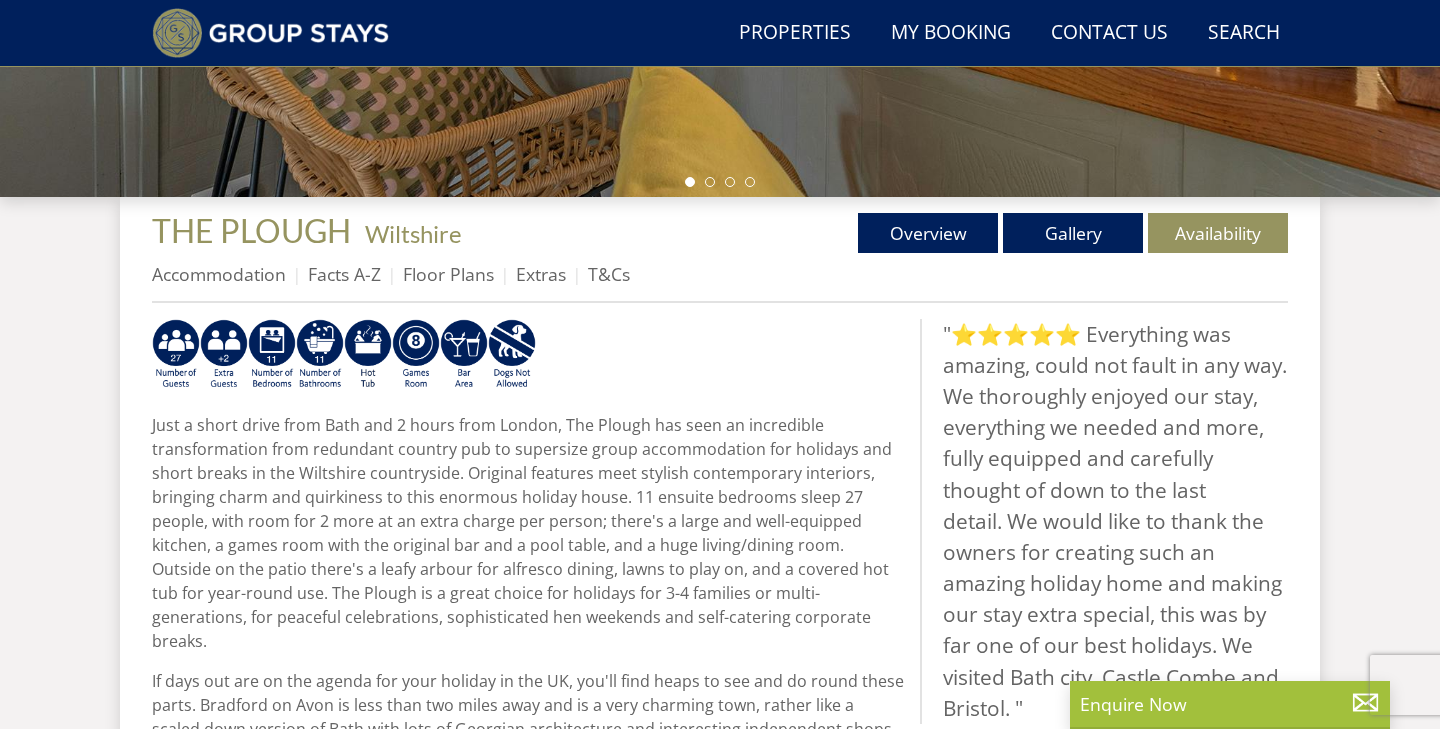 scroll, scrollTop: 612, scrollLeft: 0, axis: vertical 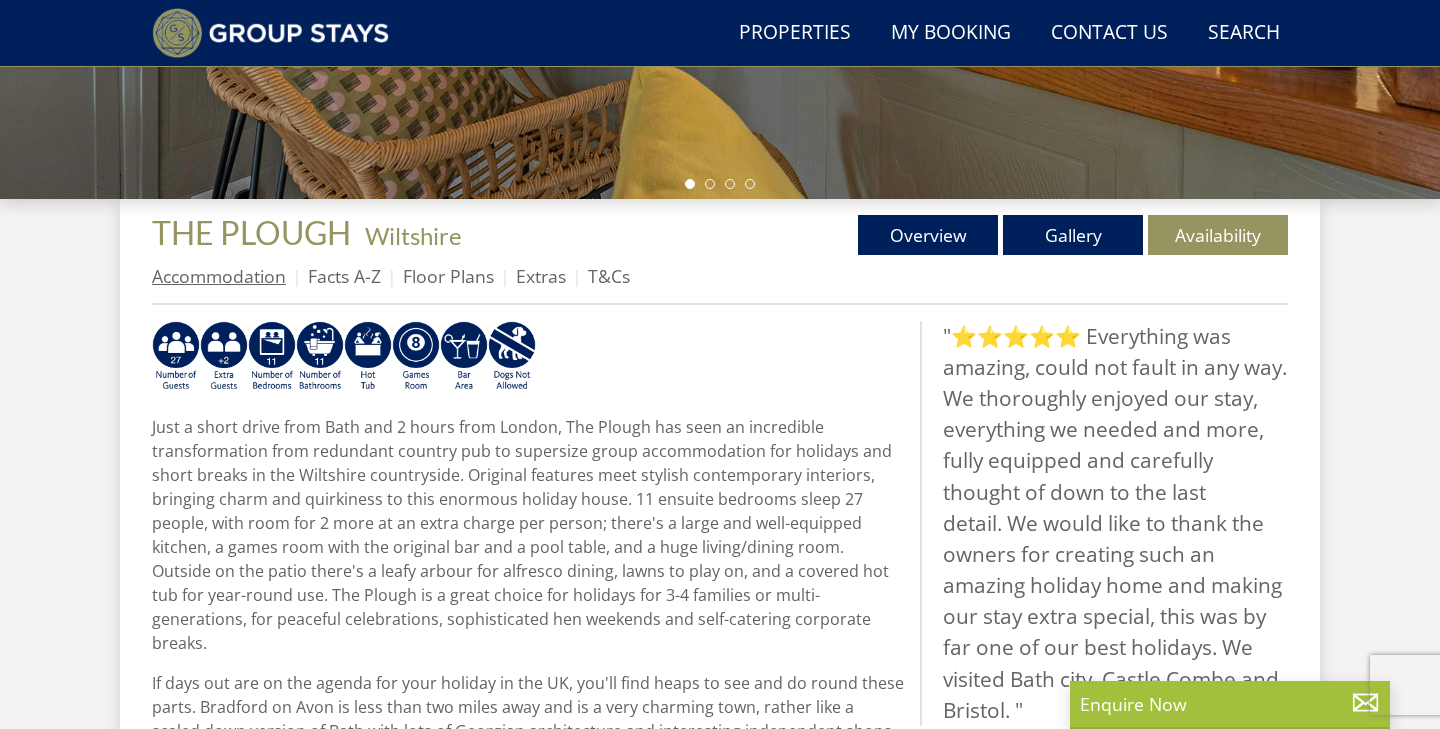 click on "Accommodation" at bounding box center [219, 276] 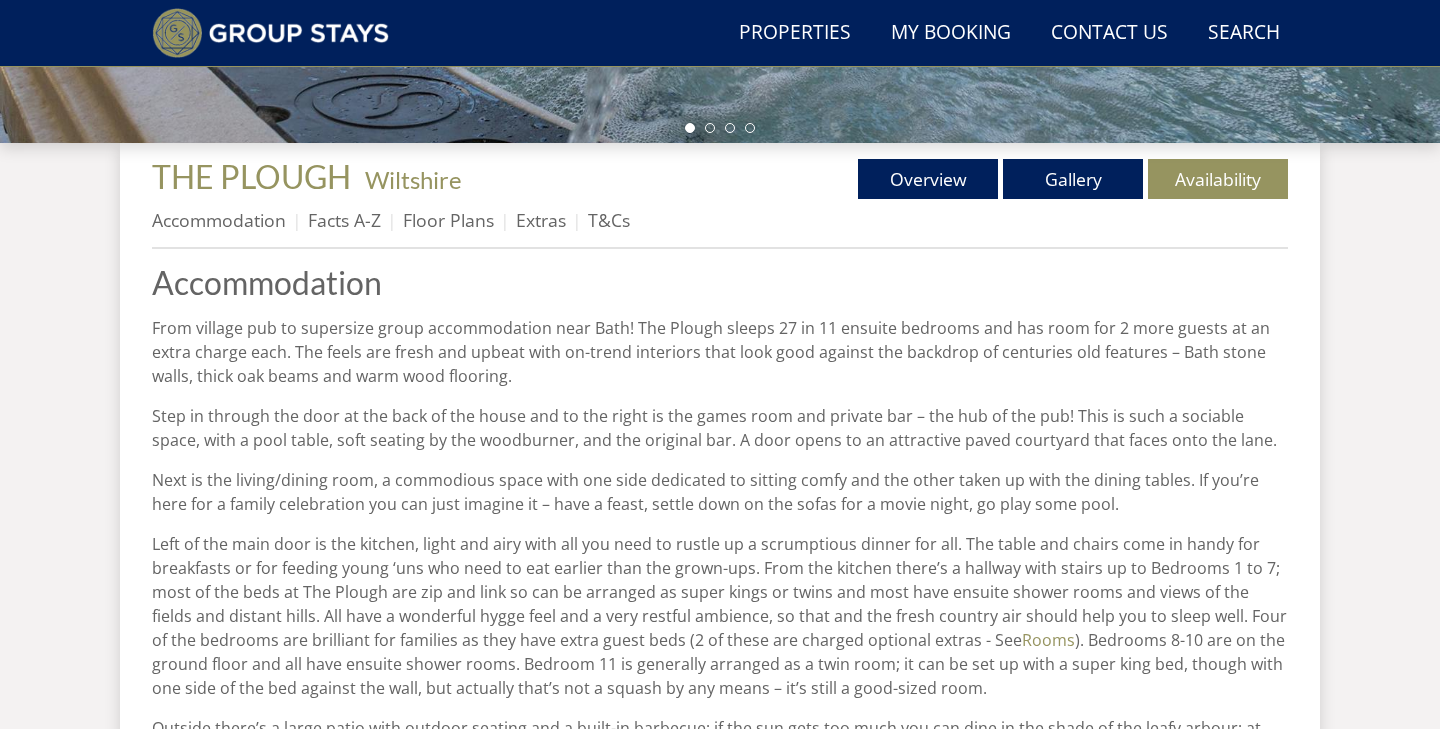 scroll, scrollTop: 670, scrollLeft: 0, axis: vertical 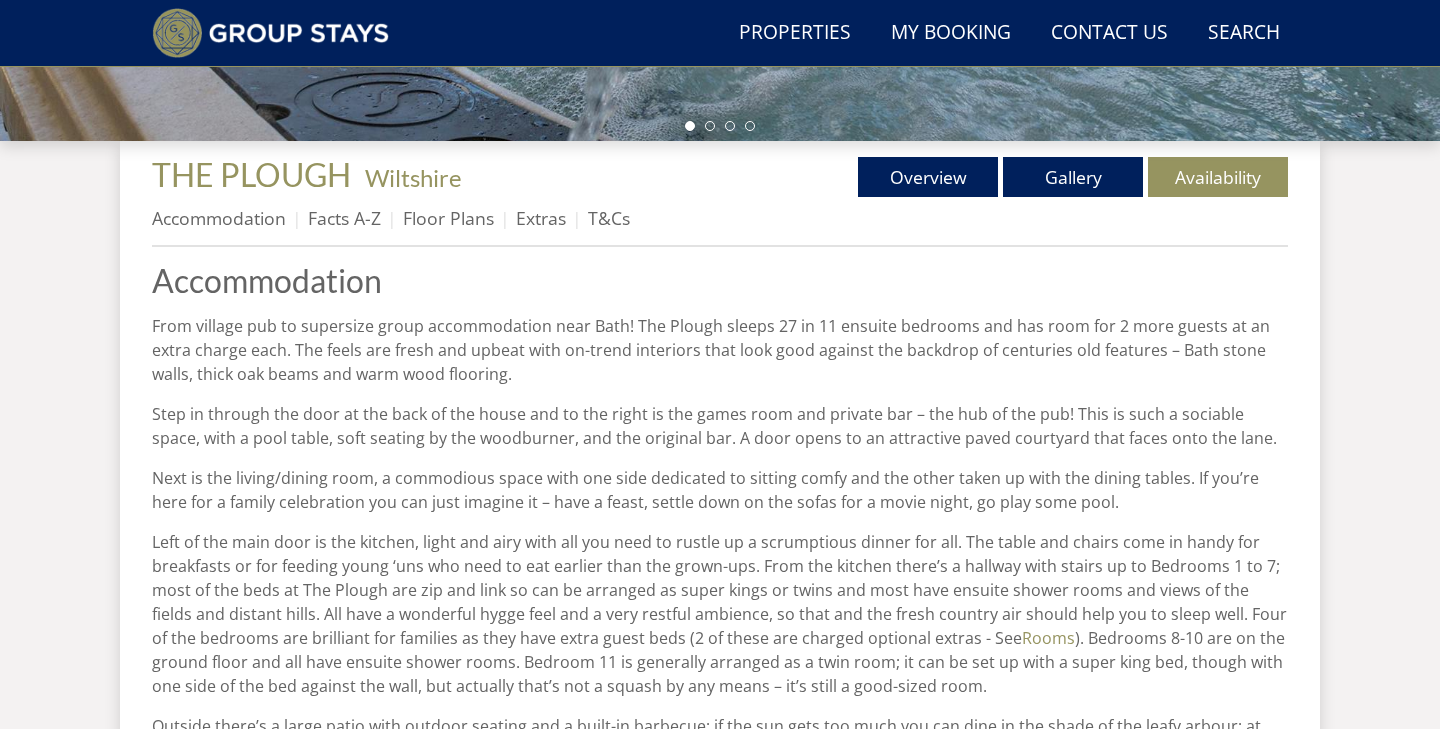 click on "Properties
THE PLOUGH
-  [COUNTY]
Overview
Gallery
Availability
Accommodation
Facts A-Z
Floor Plans
Extras
T&Cs
Accommodation
From village pub to supersize group accommodation near Bath! The Plough sleeps 27 in 11 ensuite bedrooms and has room for 2 more guests at an extra charge each. The feels are fresh and upbeat with on-trend interiors that look good against the backdrop of centuries old features – Bath stone walls, thick oak beams and warm wood flooring.
Rooms
Book today!" at bounding box center [720, 520] 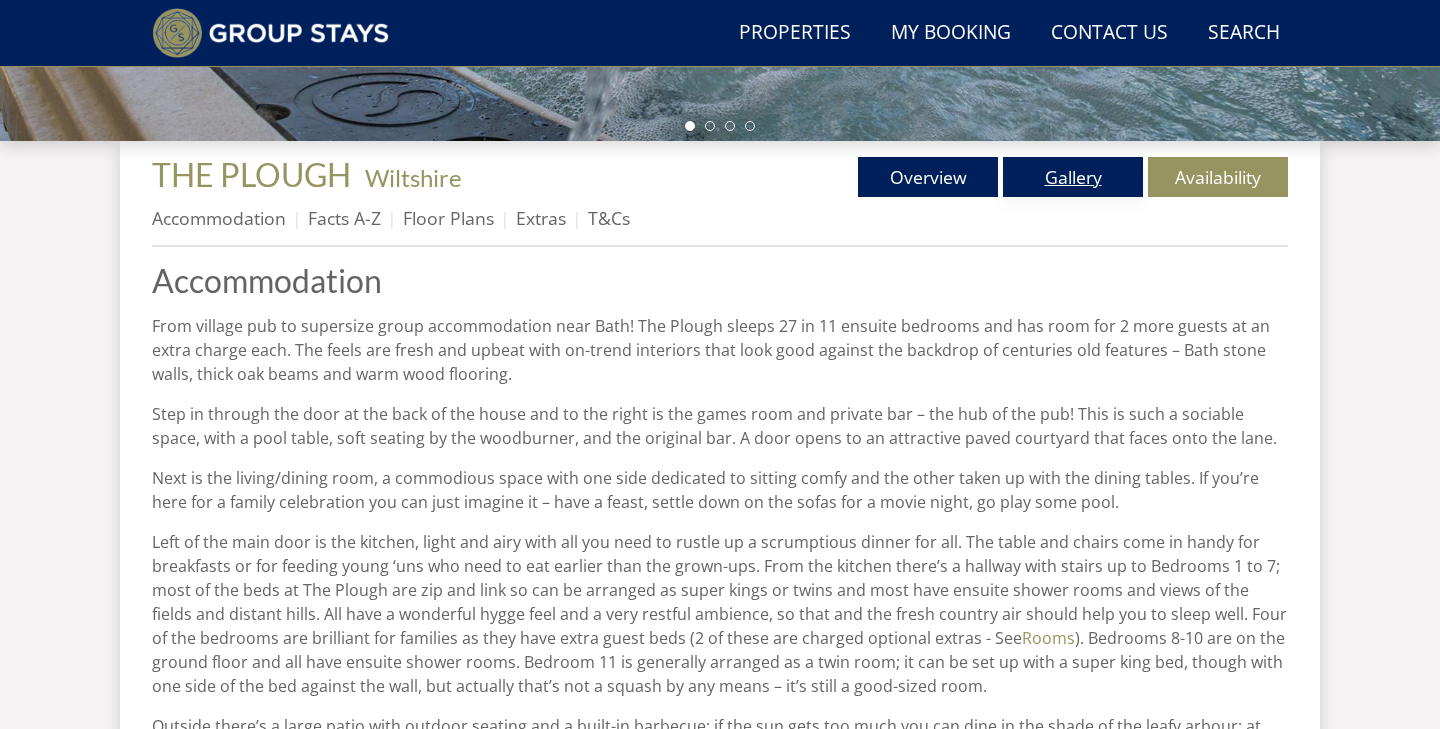 click on "Gallery" at bounding box center [1073, 177] 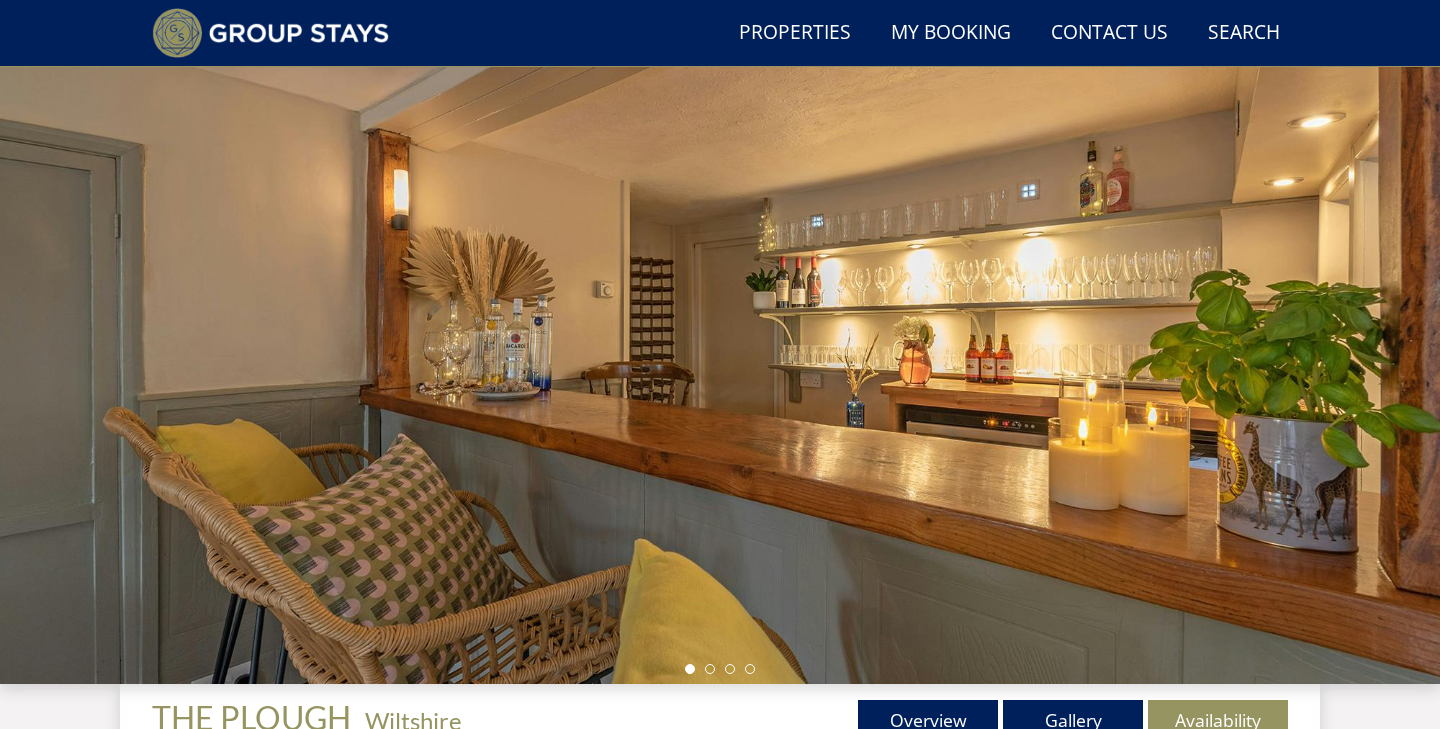 scroll, scrollTop: 96, scrollLeft: 0, axis: vertical 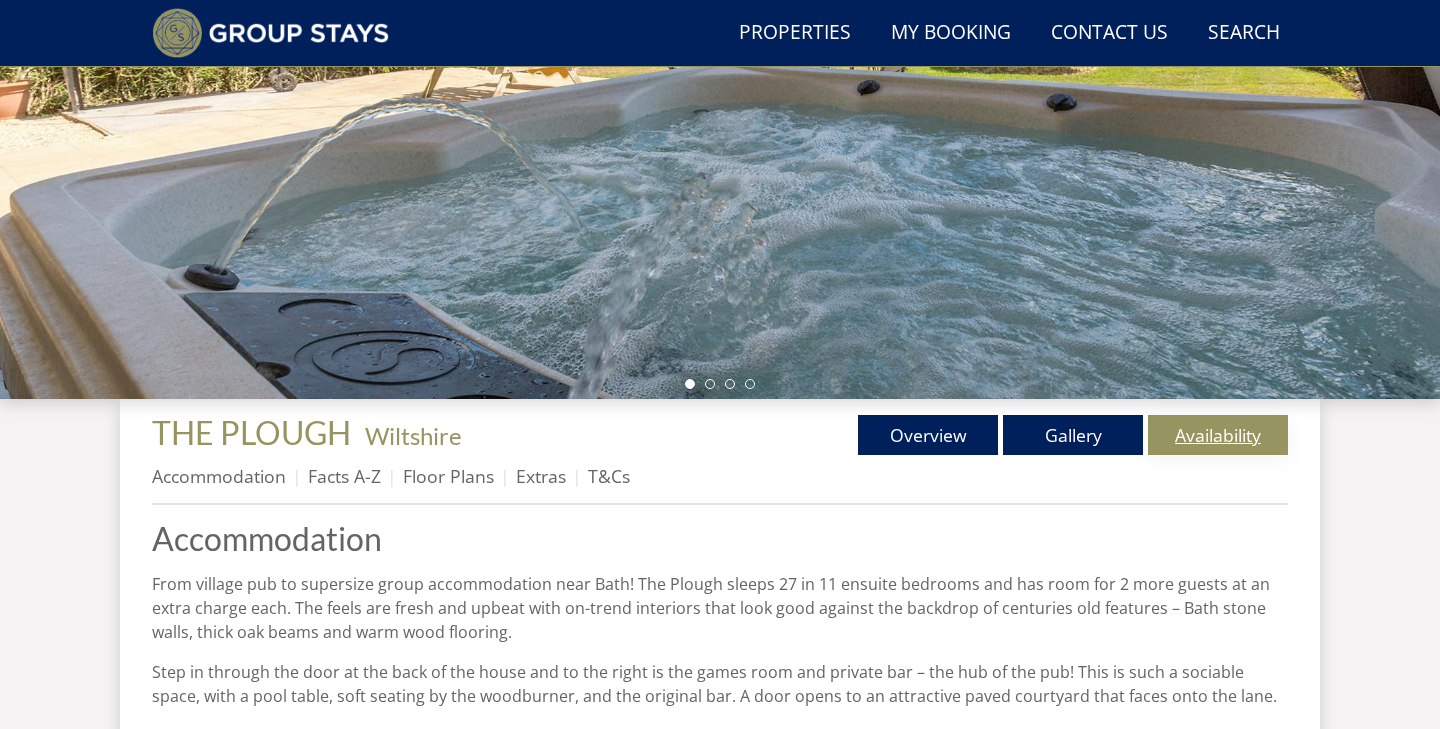 click on "Availability" at bounding box center (1218, 435) 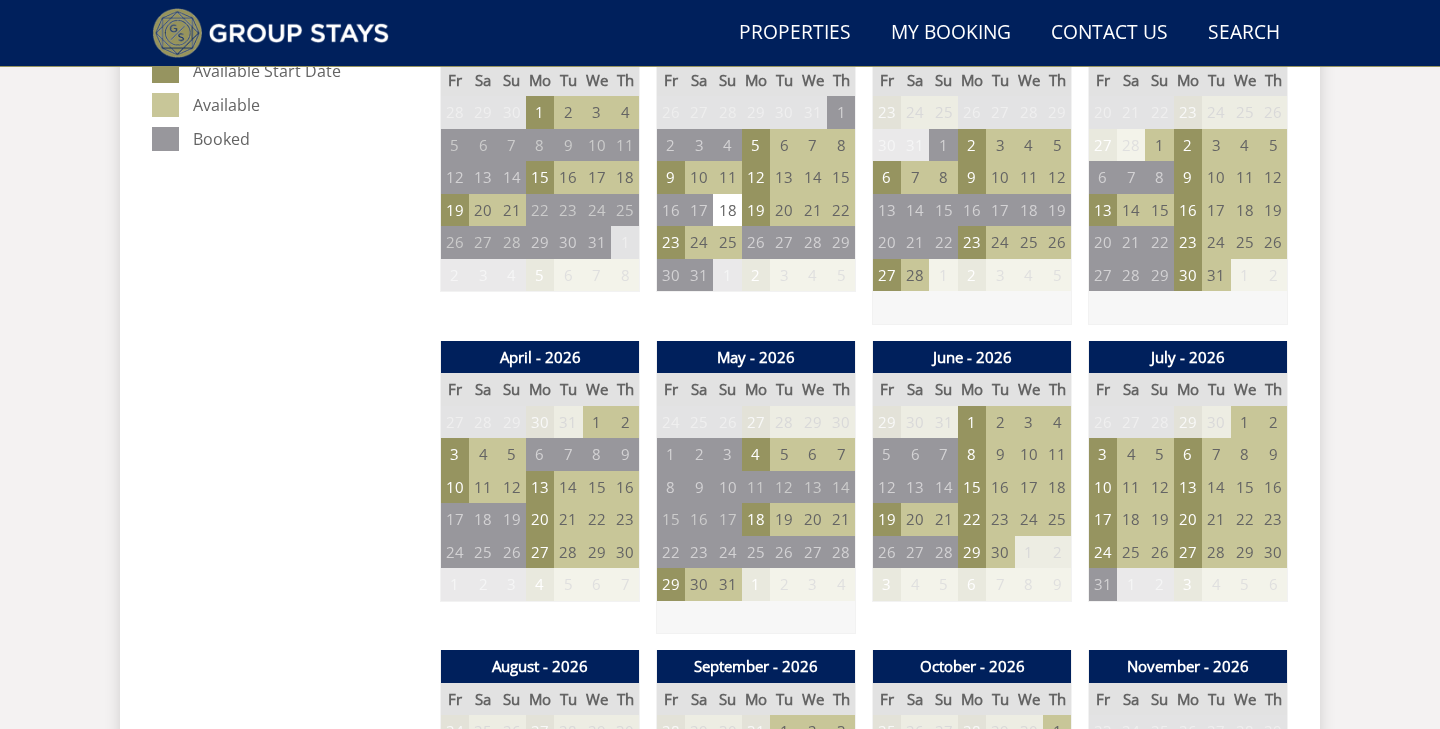 scroll, scrollTop: 1263, scrollLeft: 0, axis: vertical 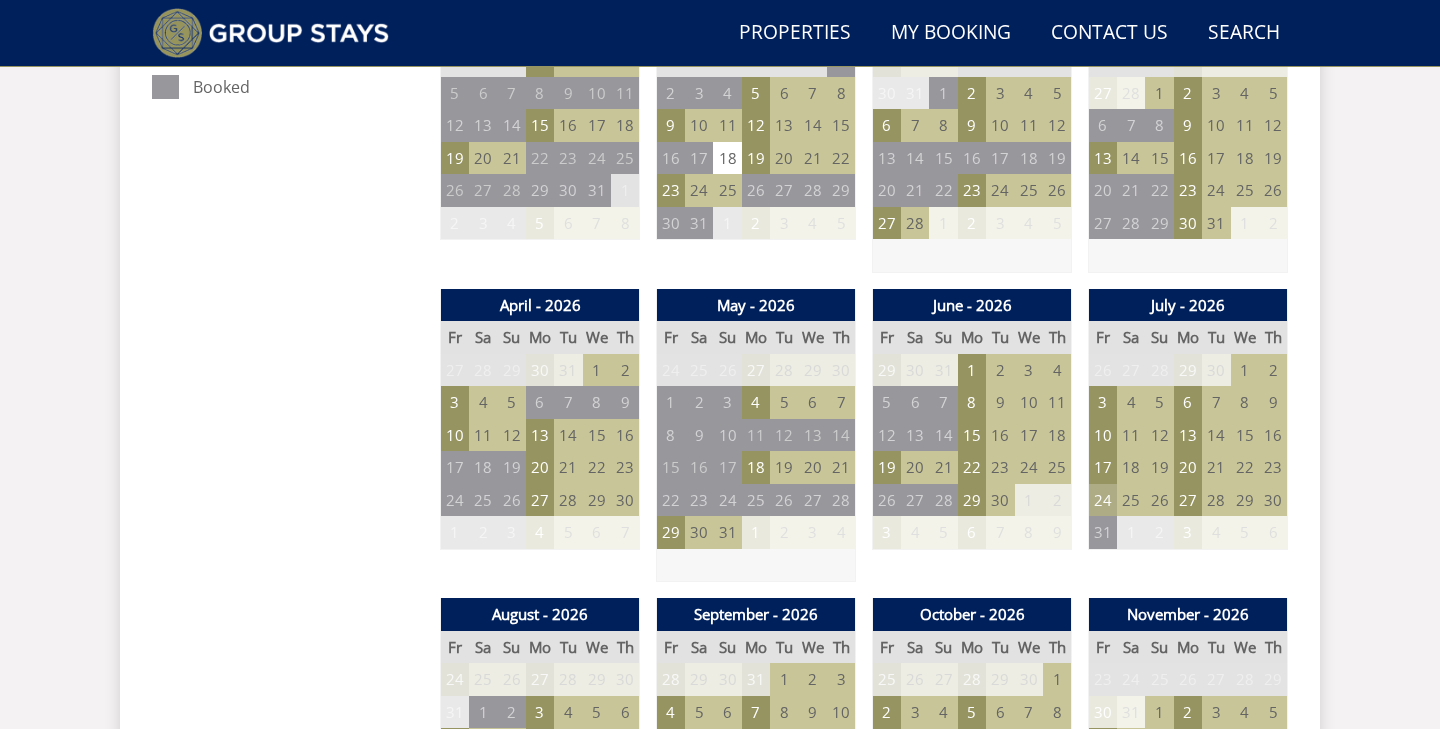 click on "24" at bounding box center (1103, 500) 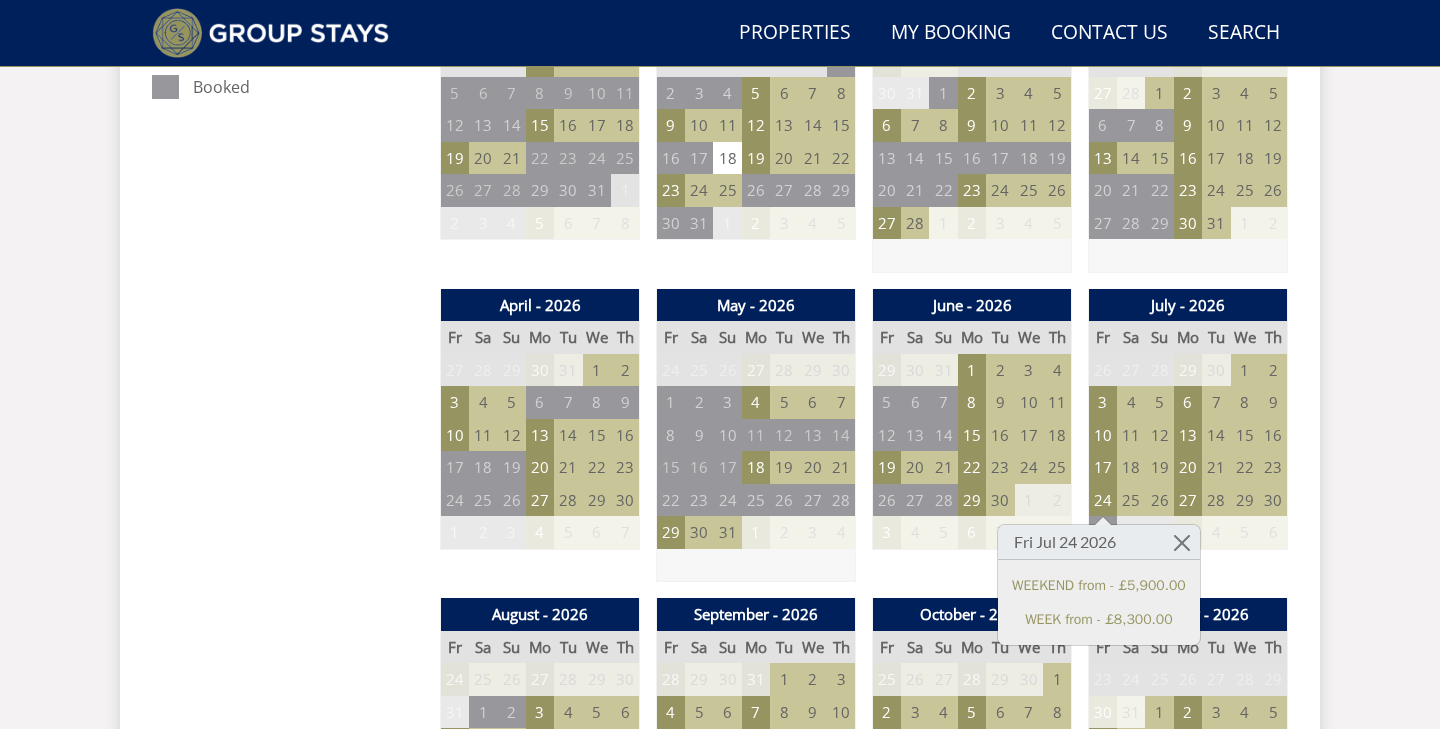 click on "26" at bounding box center [1159, 500] 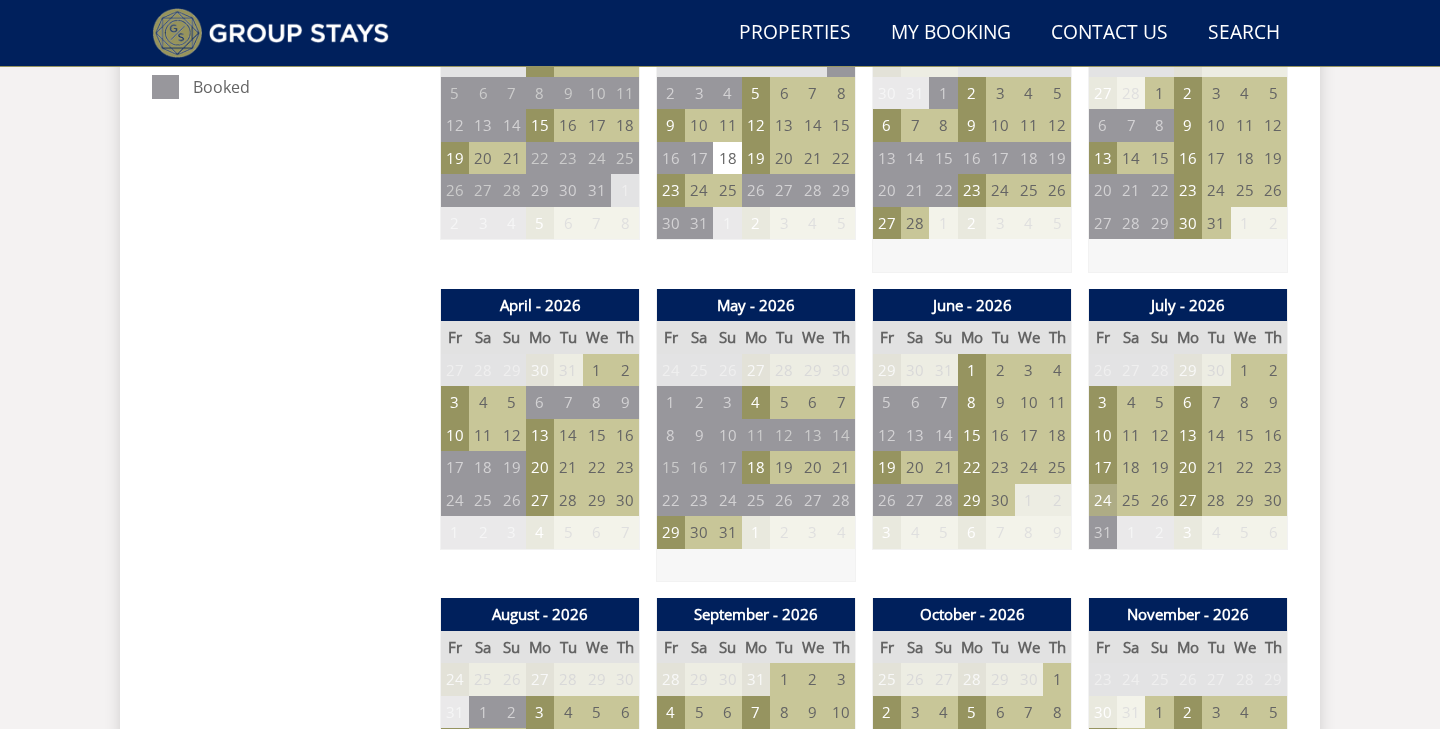 click on "24" at bounding box center (1103, 500) 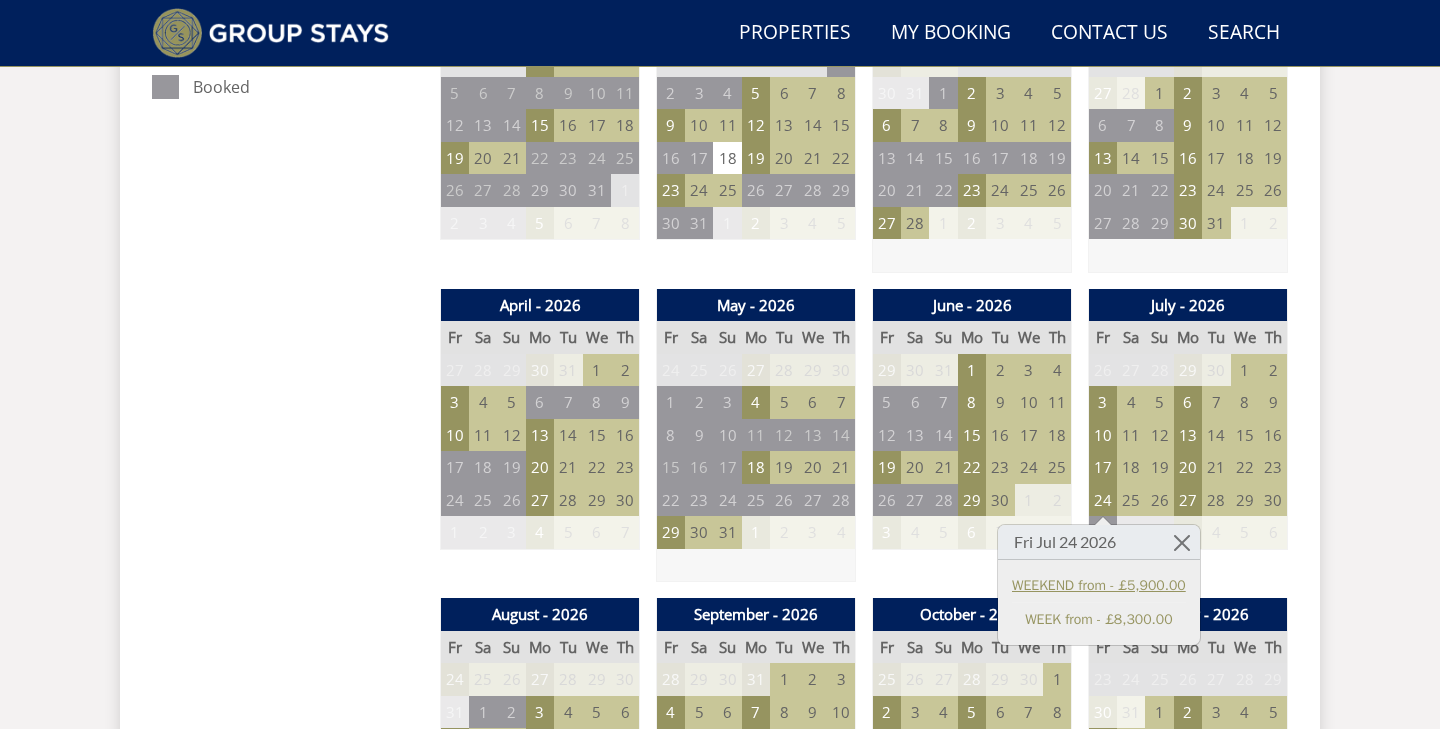 click on "WEEKEND from  - £5,900.00" at bounding box center (1099, 585) 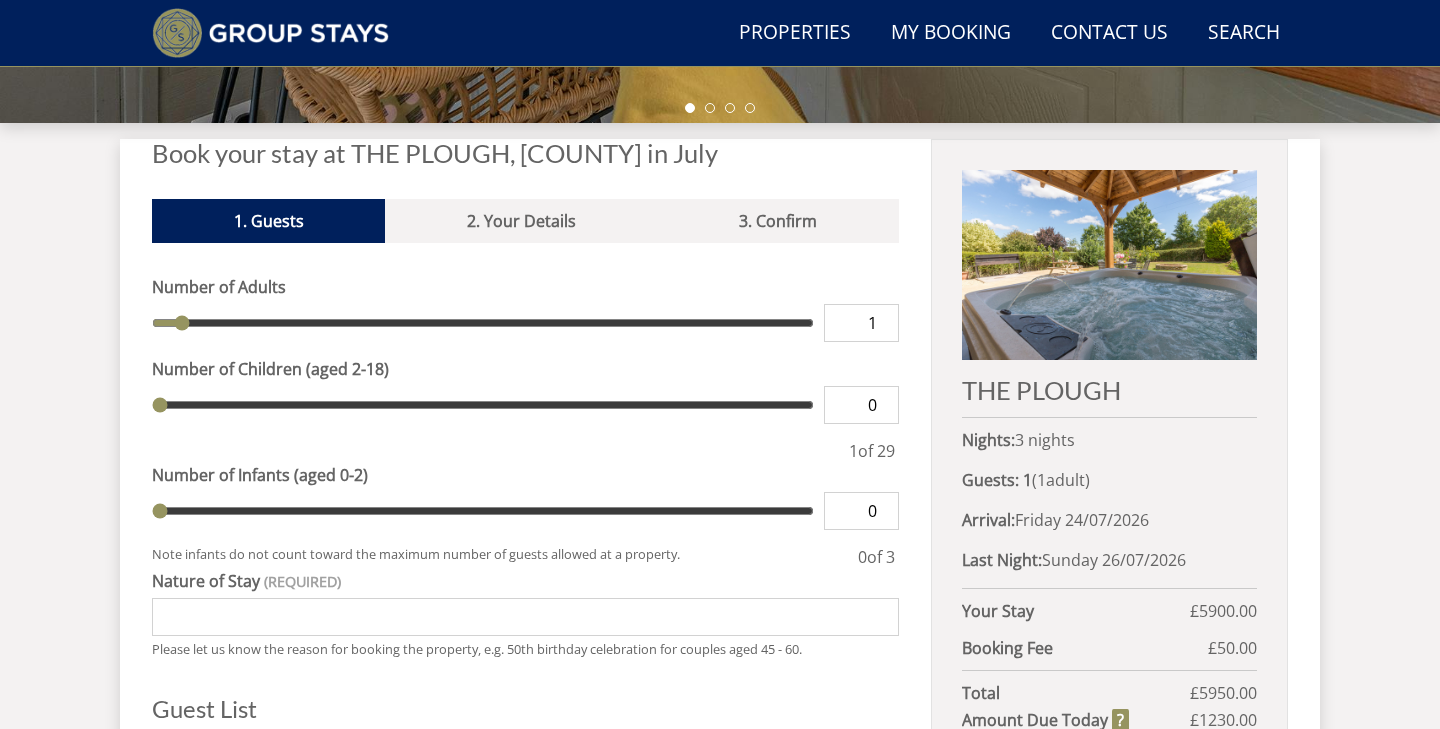 scroll, scrollTop: 711, scrollLeft: 0, axis: vertical 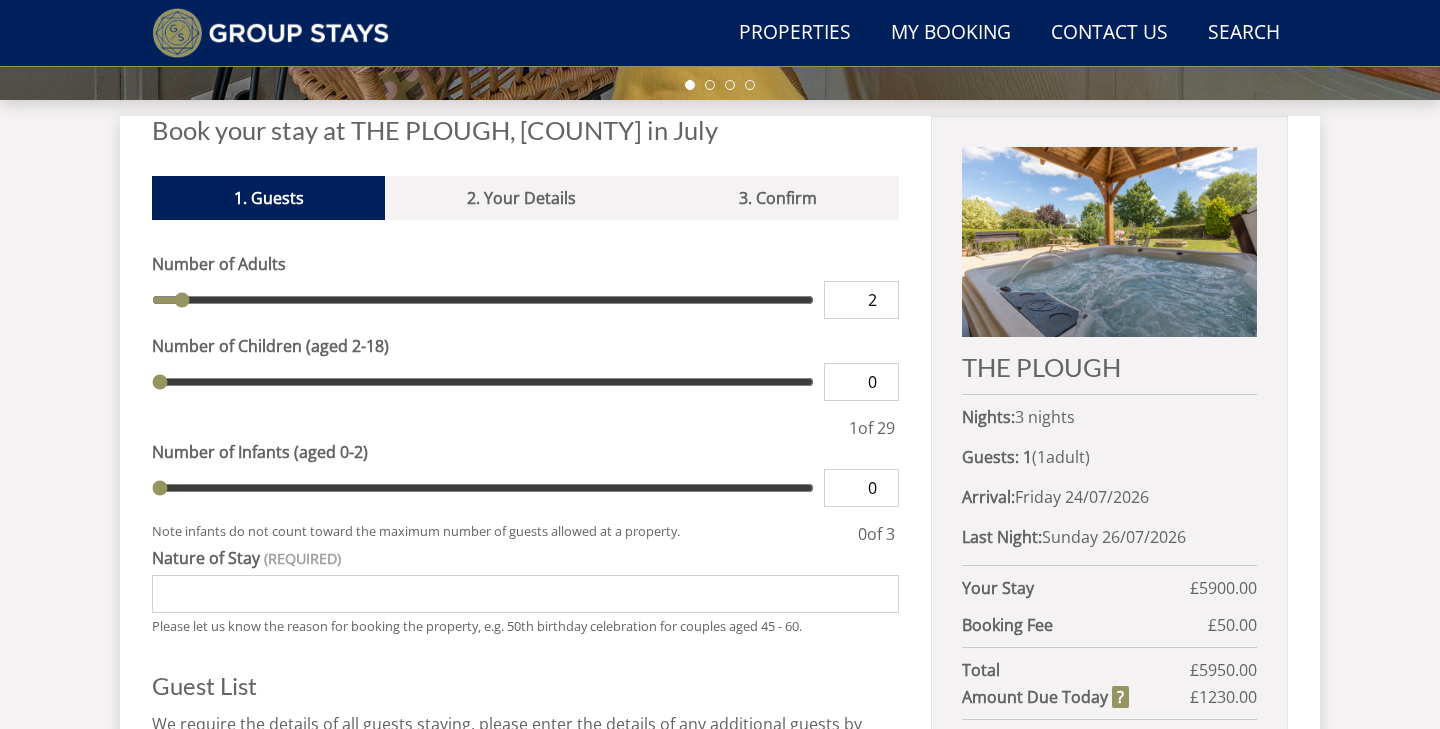 type on "2" 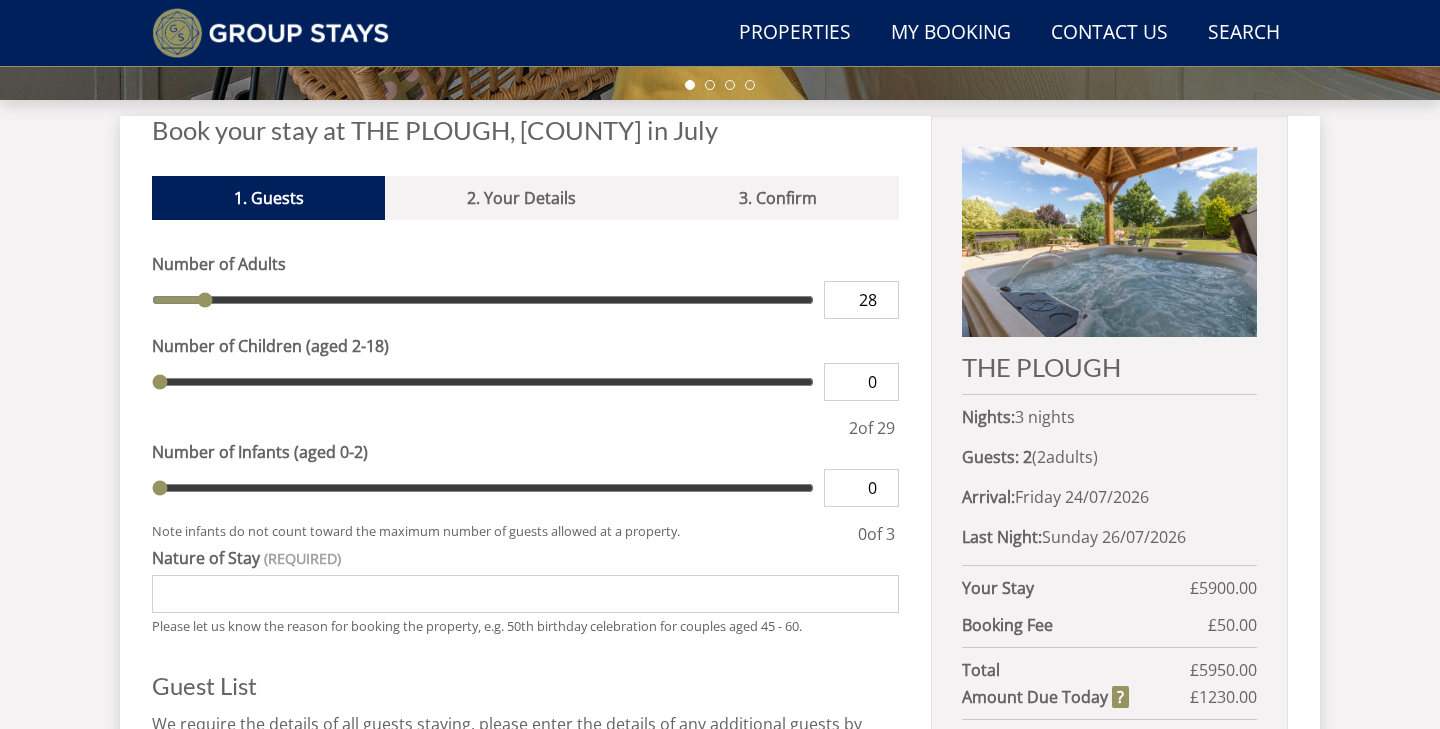 type on "28" 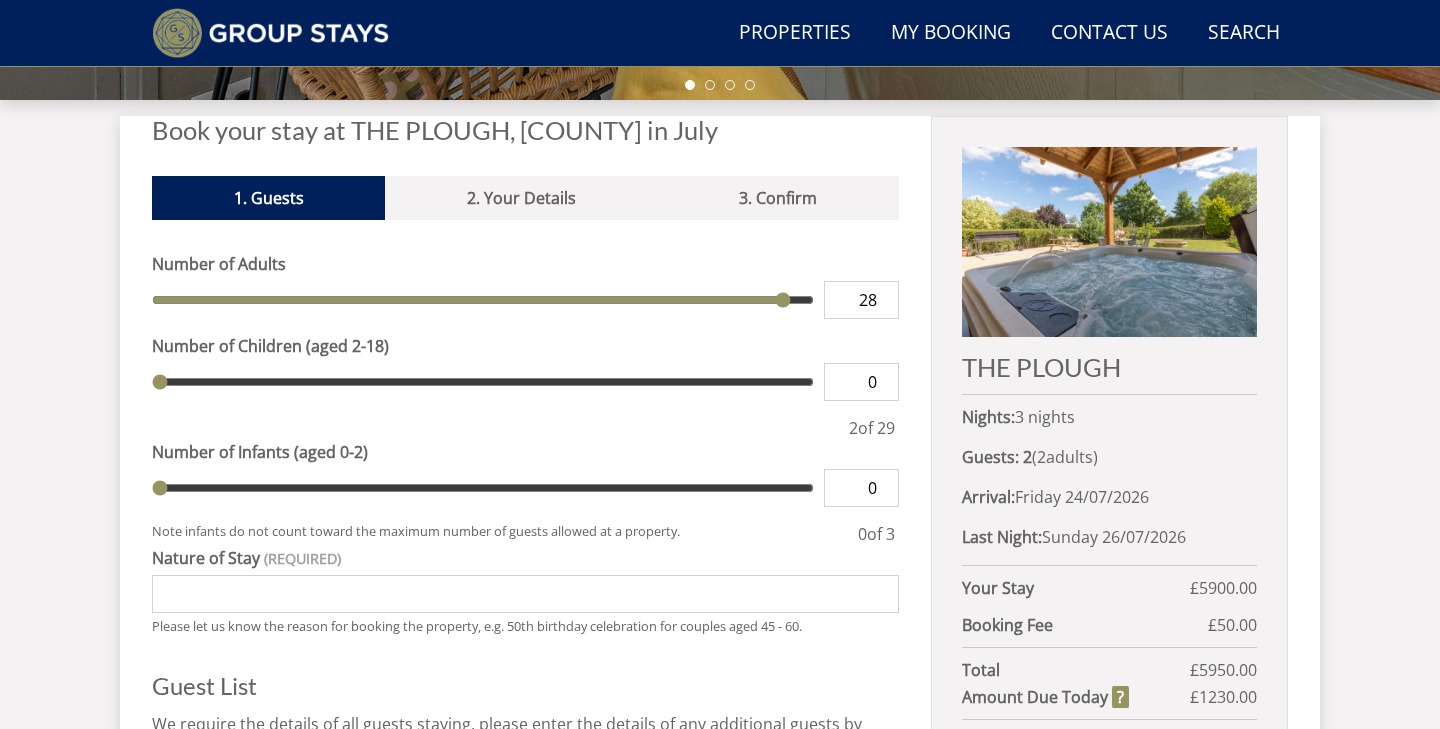 click on "Number of Adults
28
Number of Children (aged 2-18)
0
2  of 29" at bounding box center [525, 346] 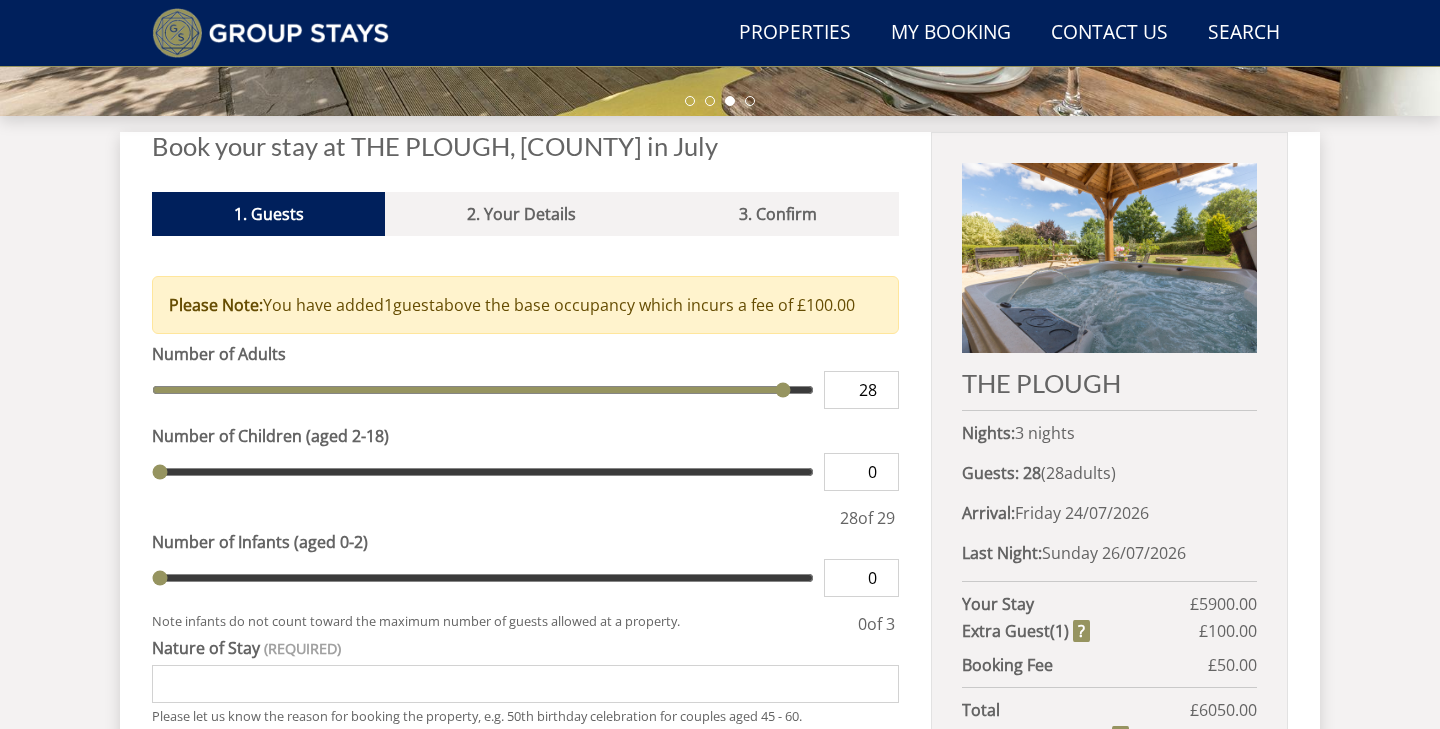 scroll, scrollTop: 696, scrollLeft: 0, axis: vertical 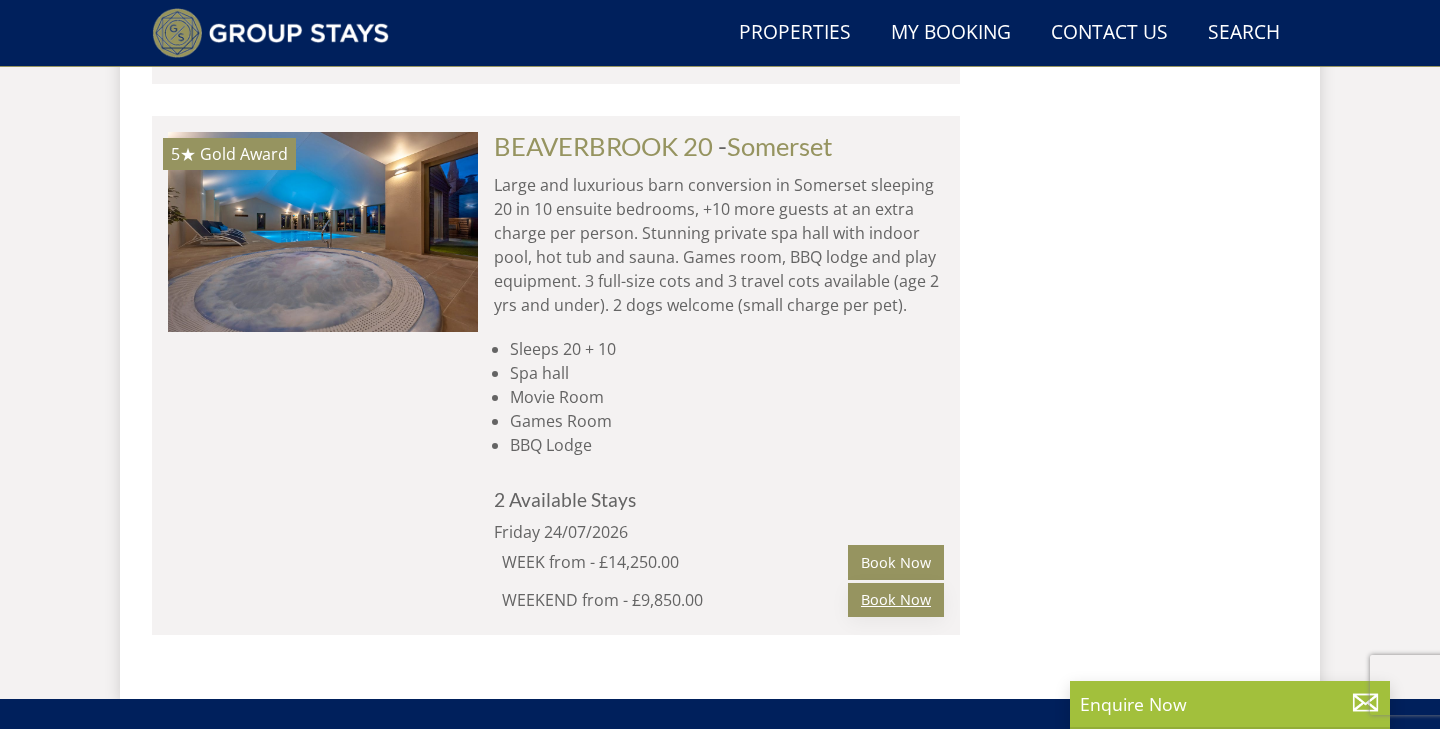 click on "Book Now" at bounding box center [896, 600] 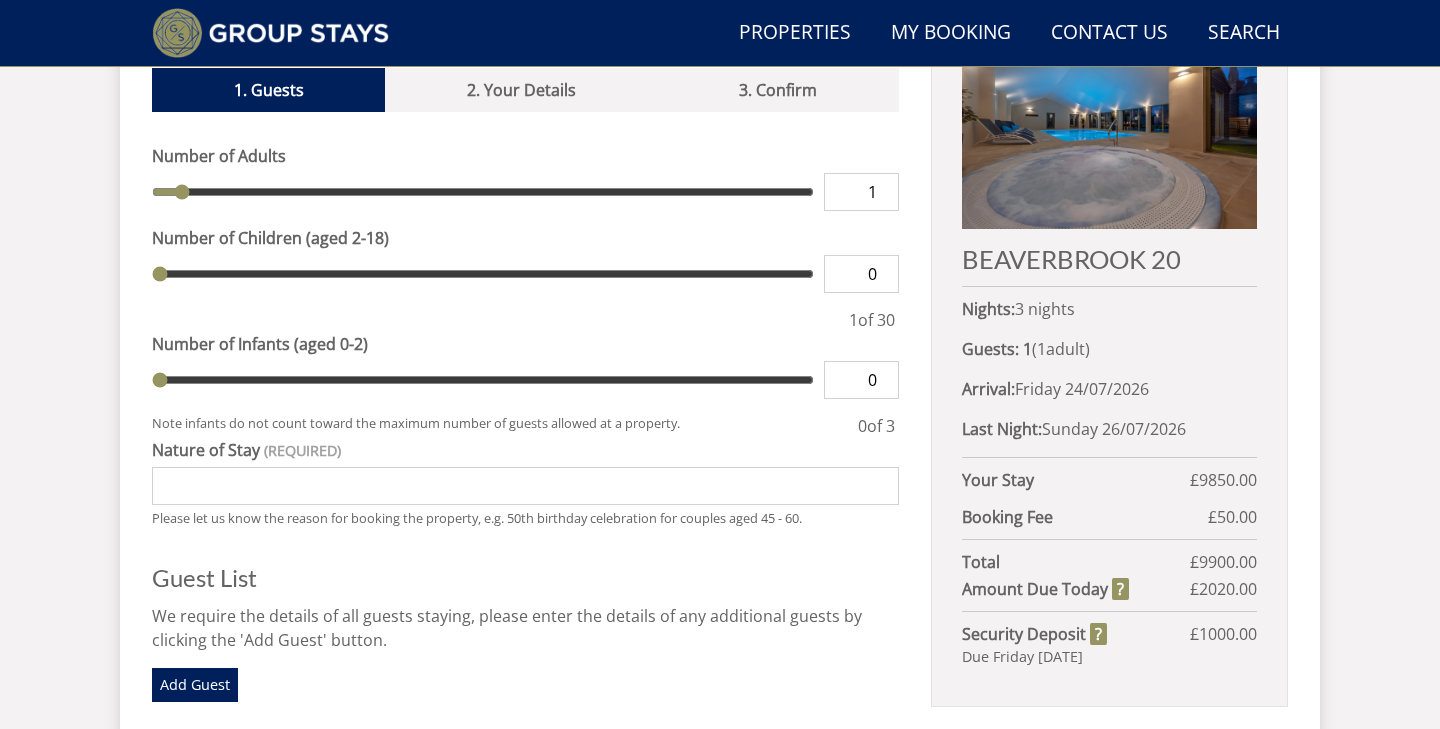 scroll, scrollTop: 814, scrollLeft: 0, axis: vertical 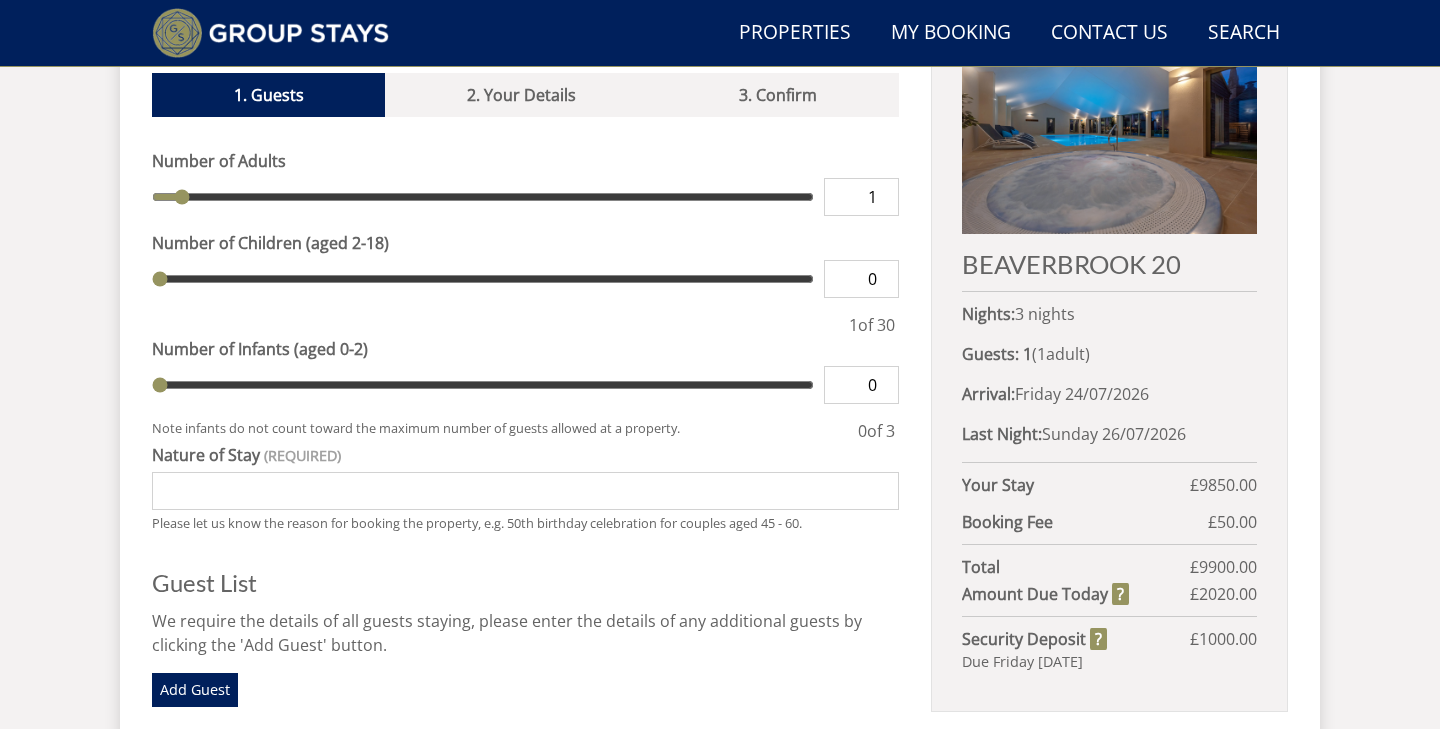 click on "1" at bounding box center (861, 197) 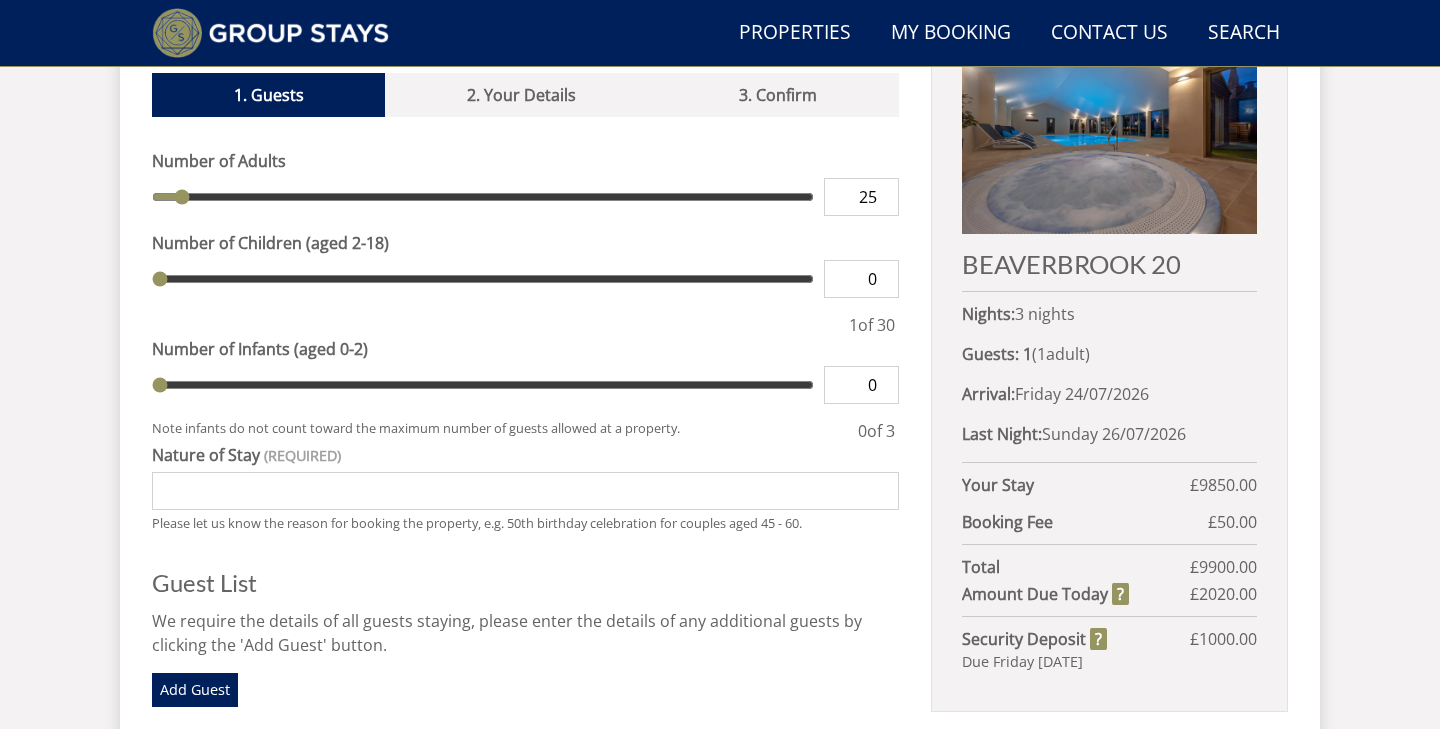 type on "25" 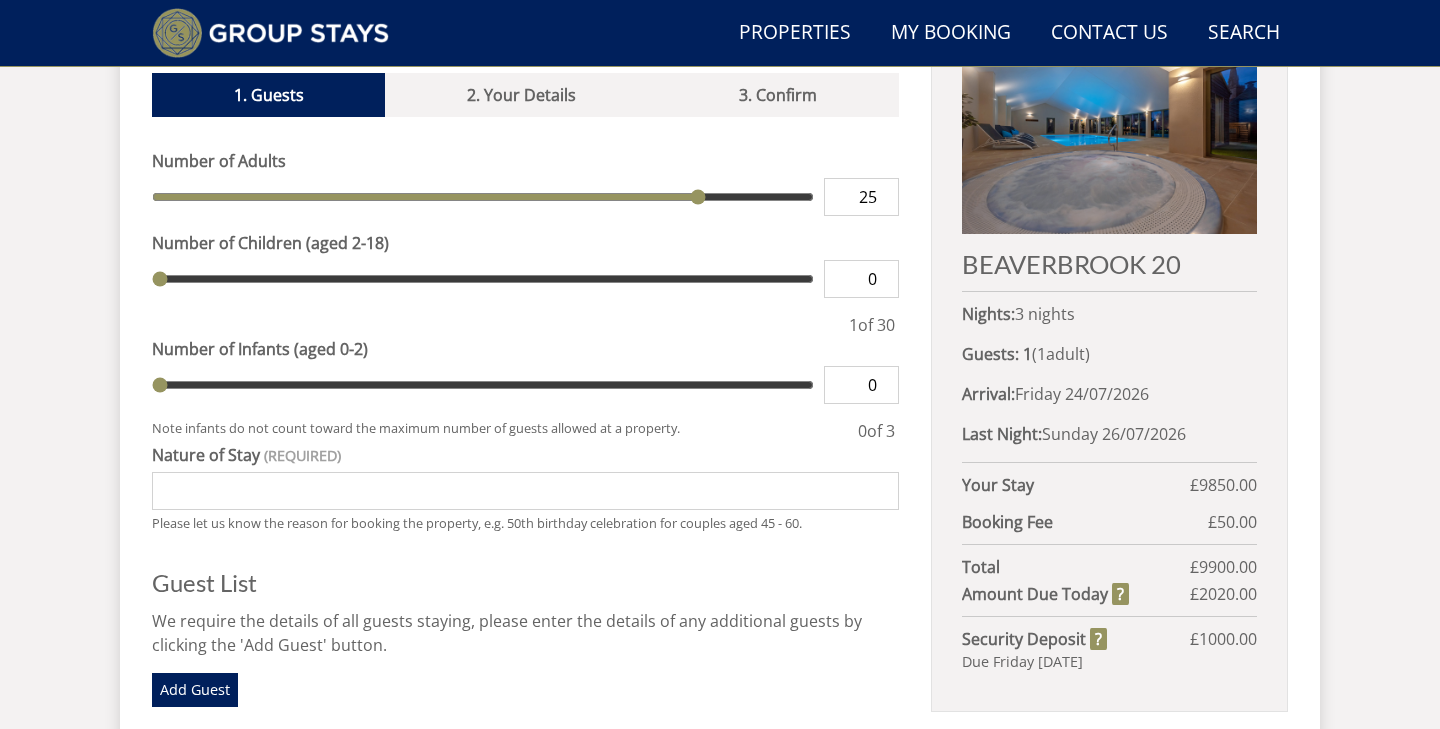 click on "Book your stay at BEAVERBROOK 20, [COUNTY] in July
Please Wait...
If this message persists you have have Internet Connectivity problems or we may be experiencing issues
1. Guests
2. Your Details
3. Confirm
Please Note:
You have added
0  guest s
above the base occupancy which incurs a fee of
£ 0.00
Number of Adults
25
Number of Children (aged 2-18)
0
1  of 30
Number of Infants (aged 0-2)
0
0  of 3" at bounding box center [720, 501] 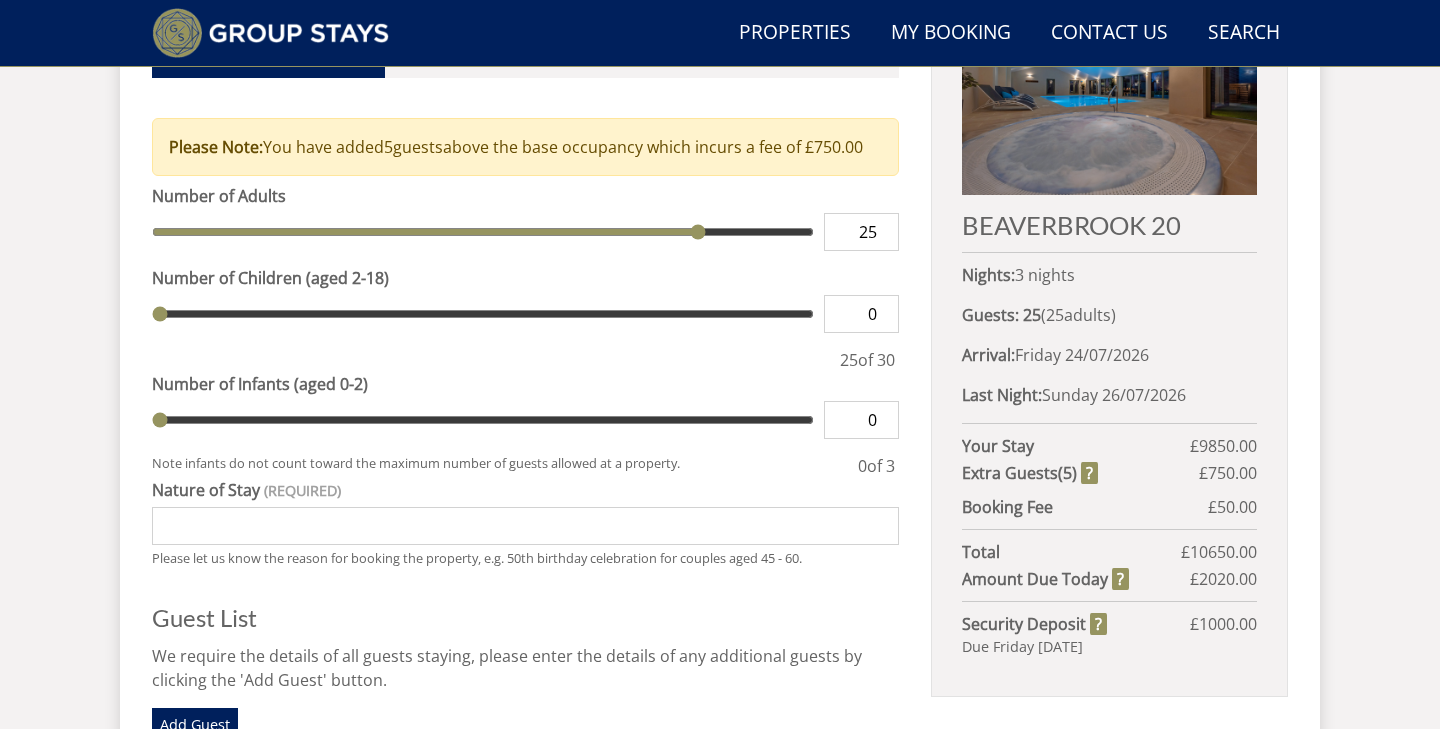 scroll, scrollTop: 875, scrollLeft: 0, axis: vertical 